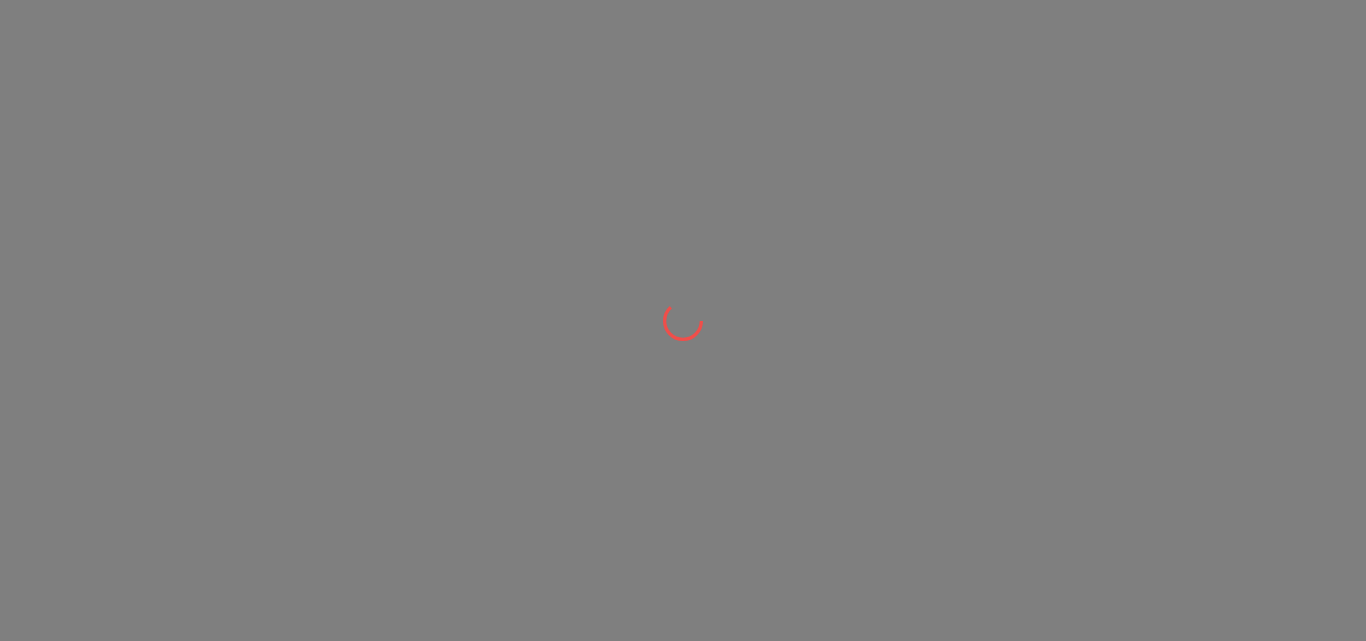 scroll, scrollTop: 0, scrollLeft: 0, axis: both 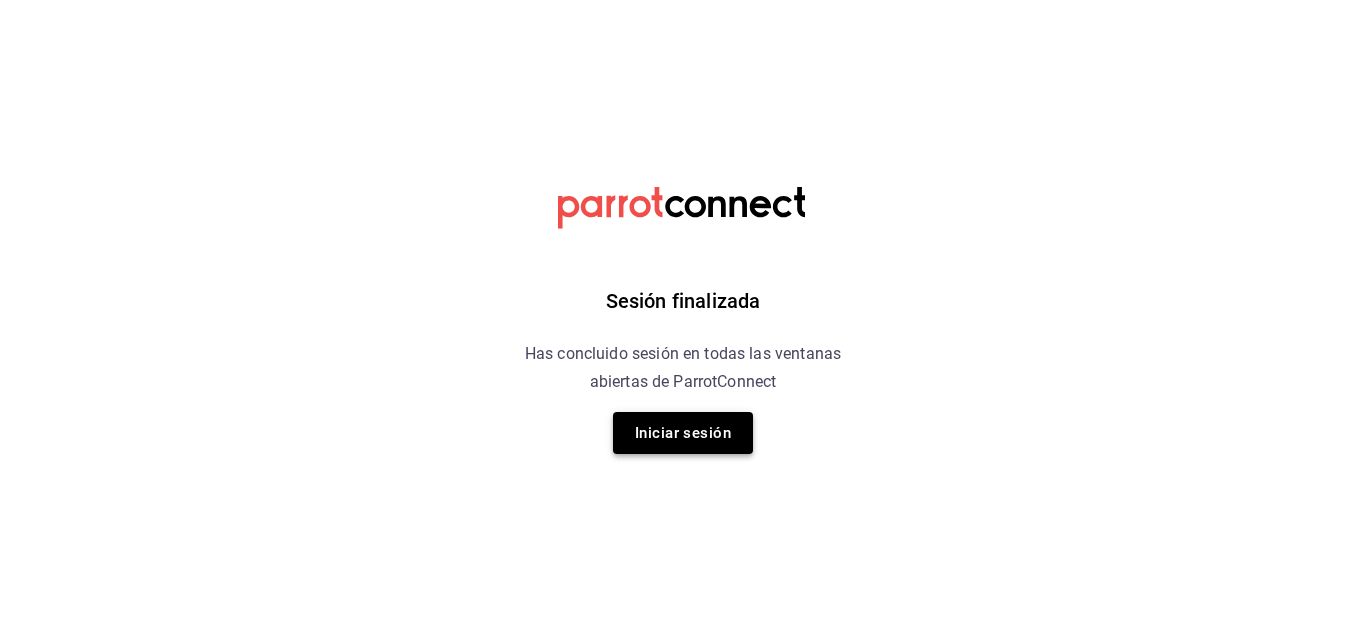 click on "Iniciar sesión" at bounding box center (683, 433) 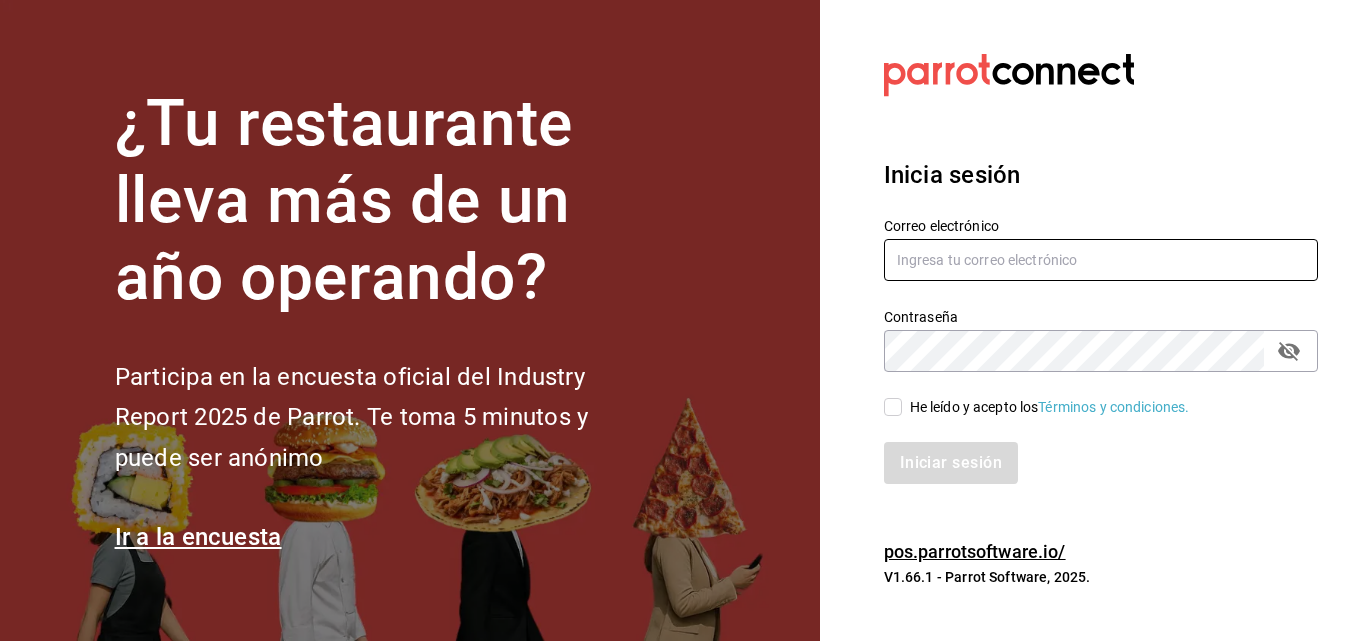type on "temakitamonterrey@[STATE]" 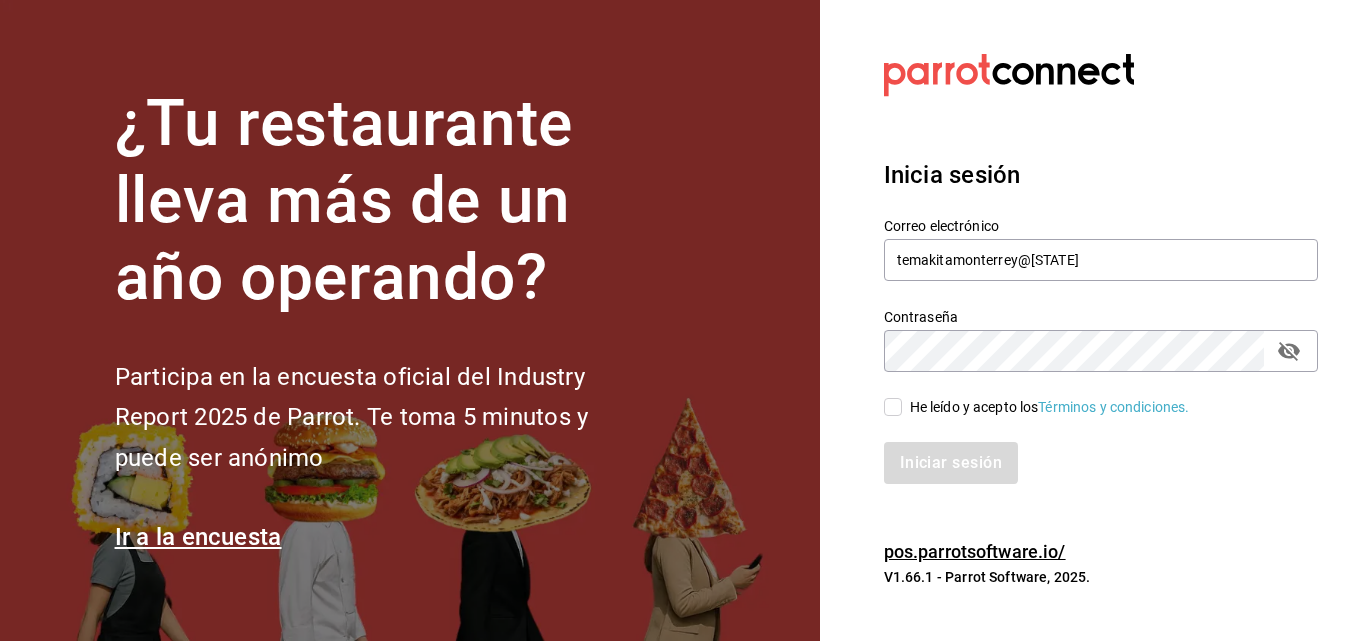 click on "He leído y acepto los  Términos y condiciones." at bounding box center [893, 407] 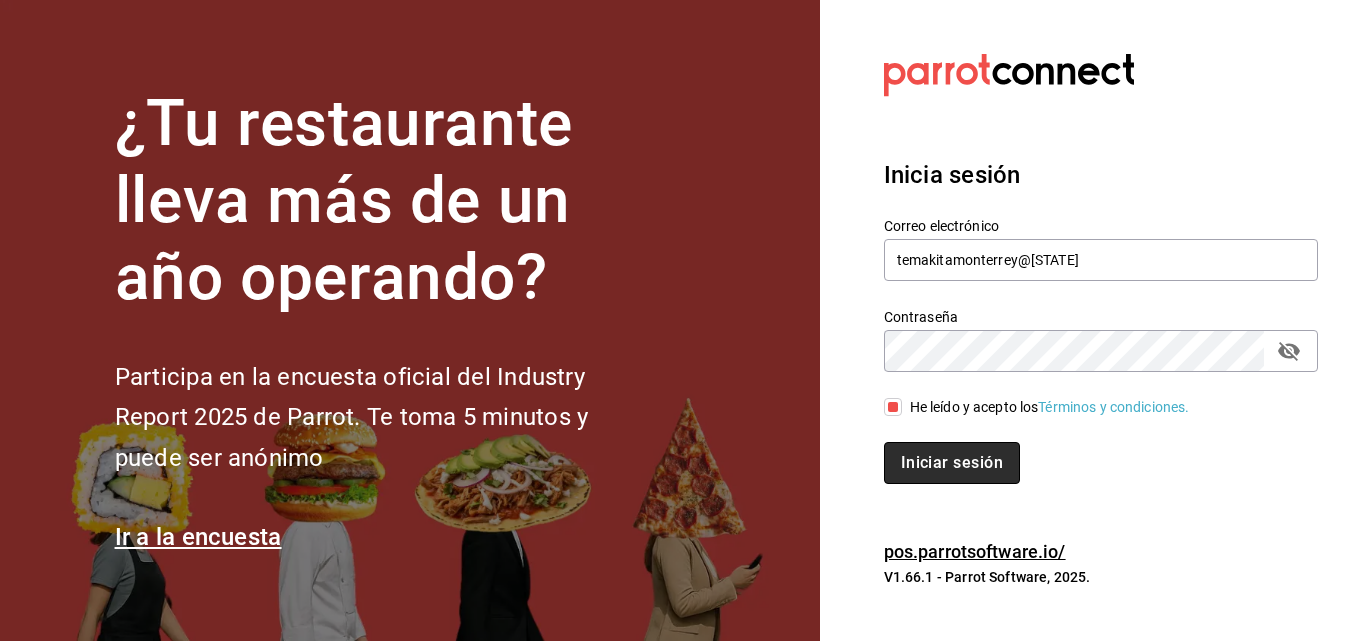 click on "Iniciar sesión" at bounding box center (952, 463) 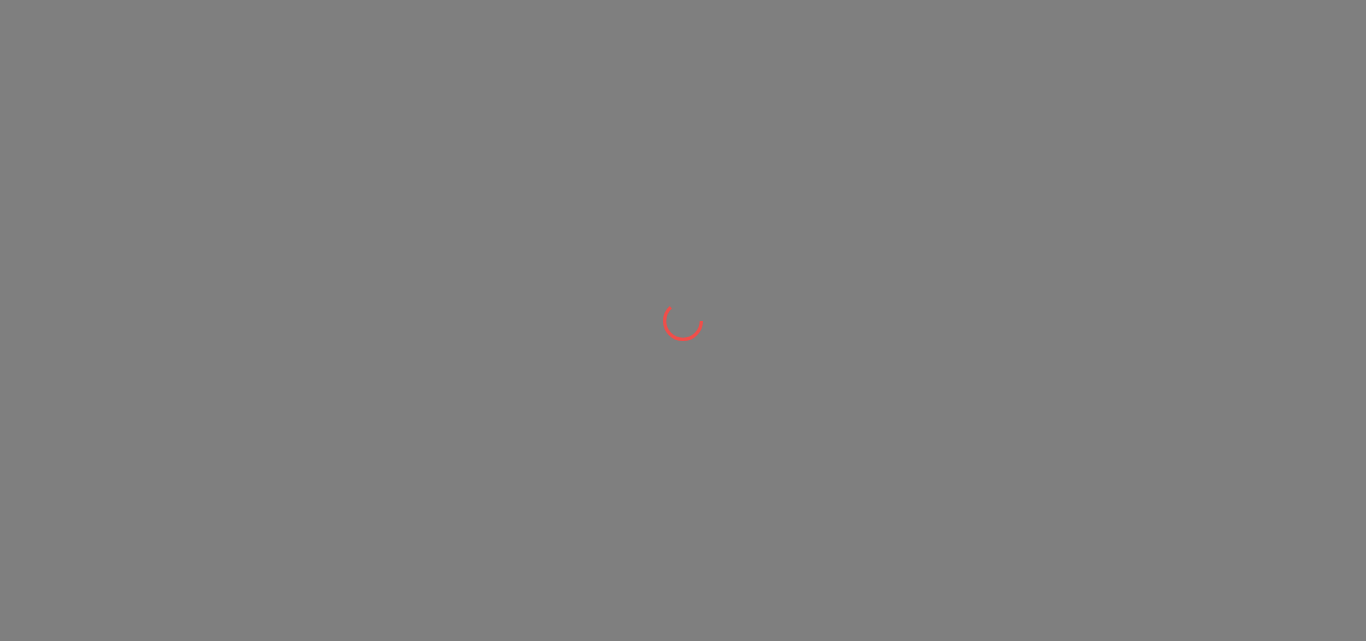 scroll, scrollTop: 0, scrollLeft: 0, axis: both 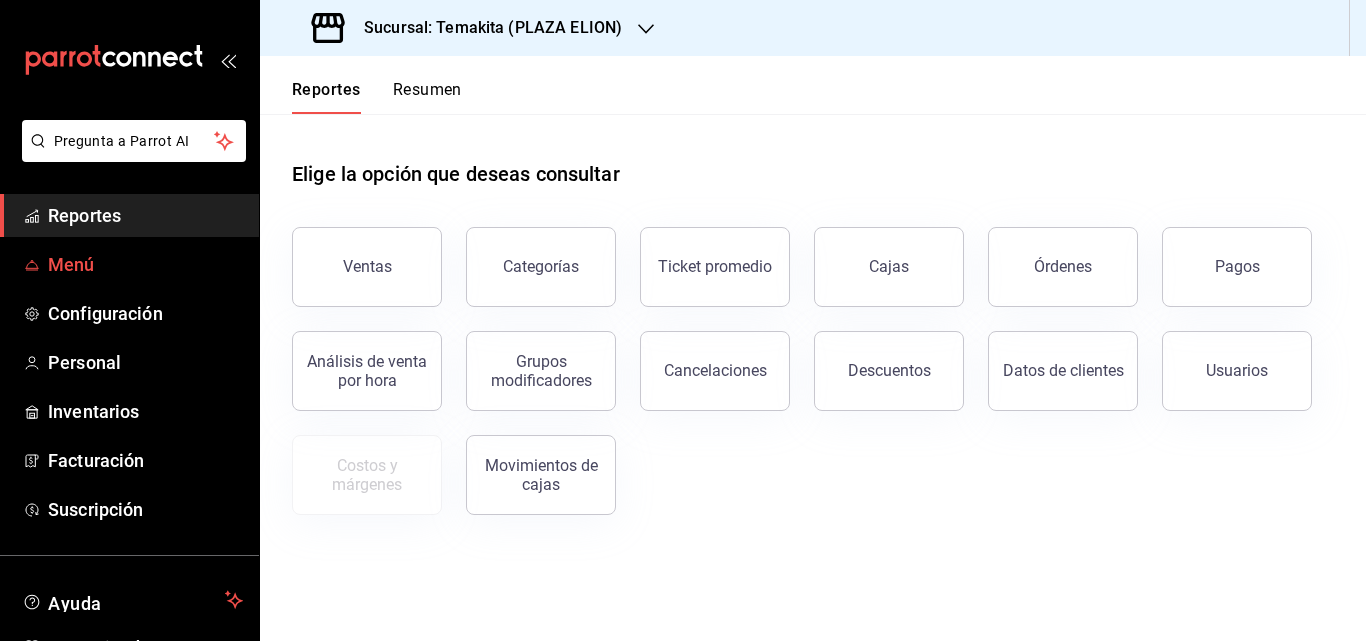 click on "Menú" at bounding box center [145, 264] 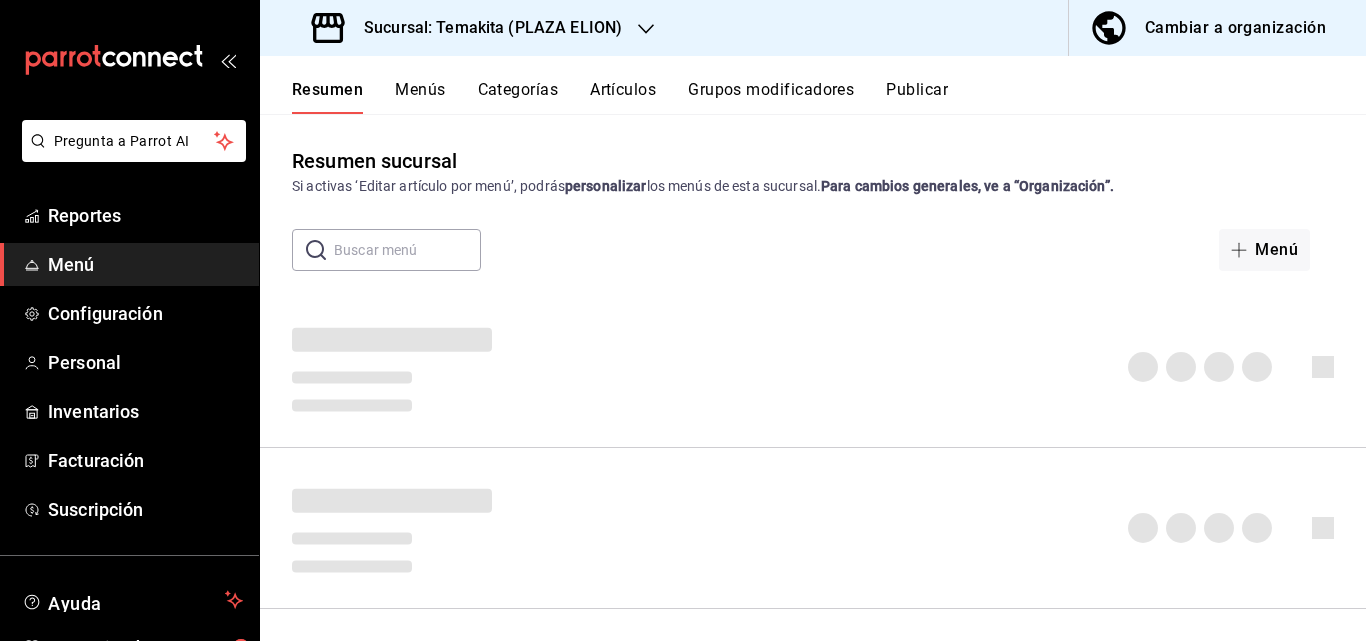 click on "Menú" at bounding box center [145, 264] 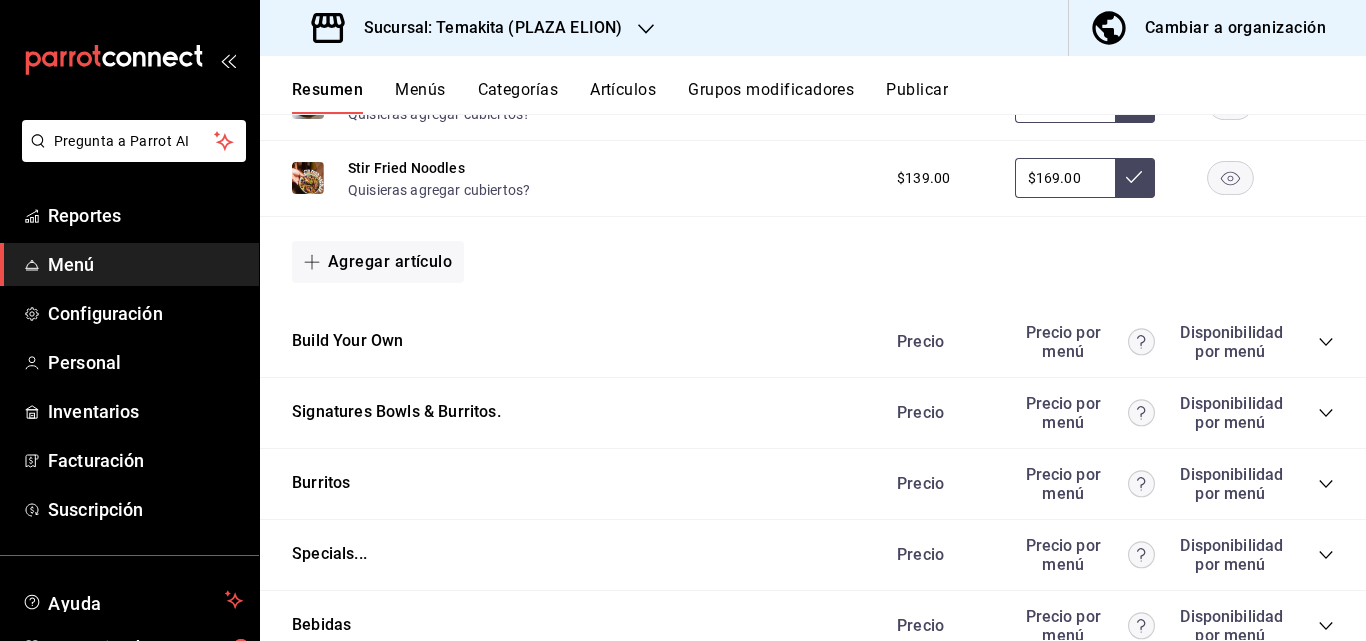 scroll, scrollTop: 1760, scrollLeft: 0, axis: vertical 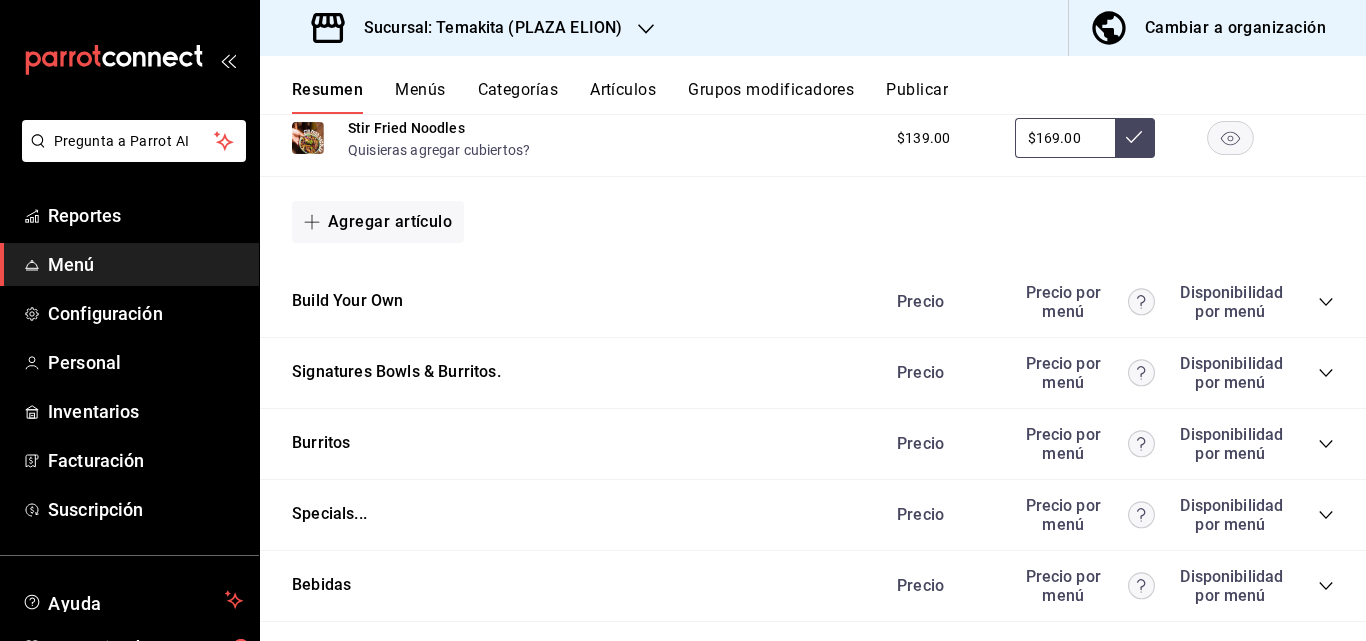 click 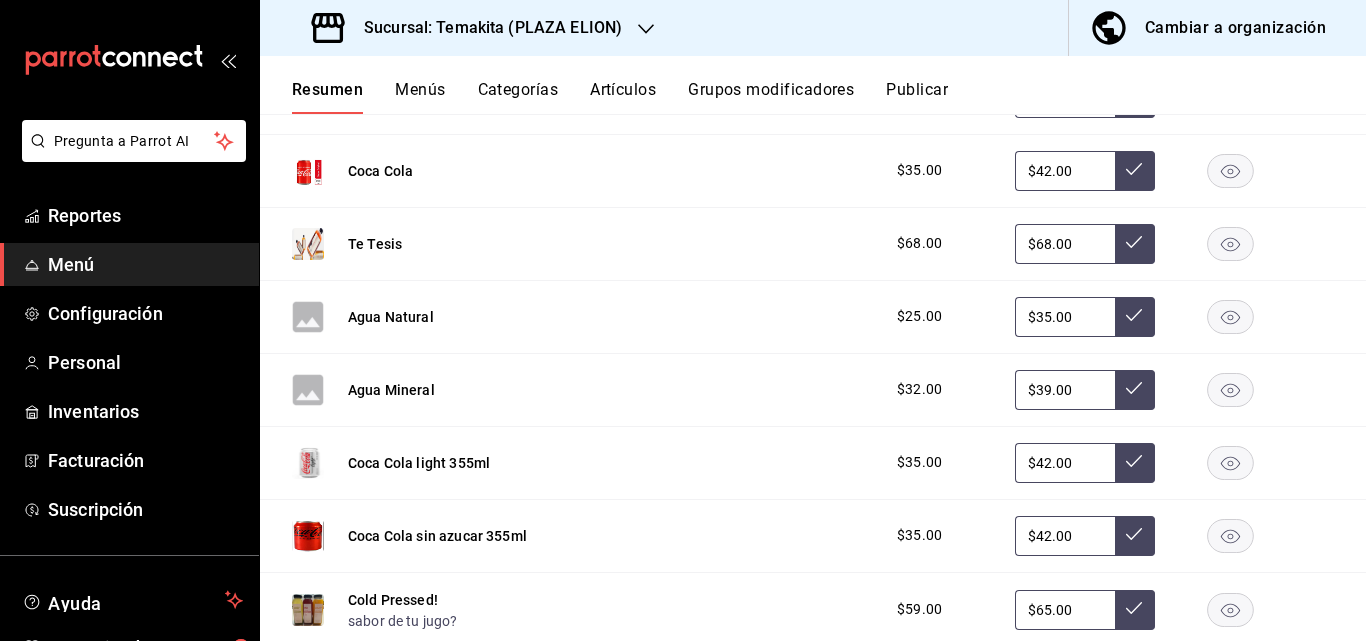 scroll, scrollTop: 2360, scrollLeft: 0, axis: vertical 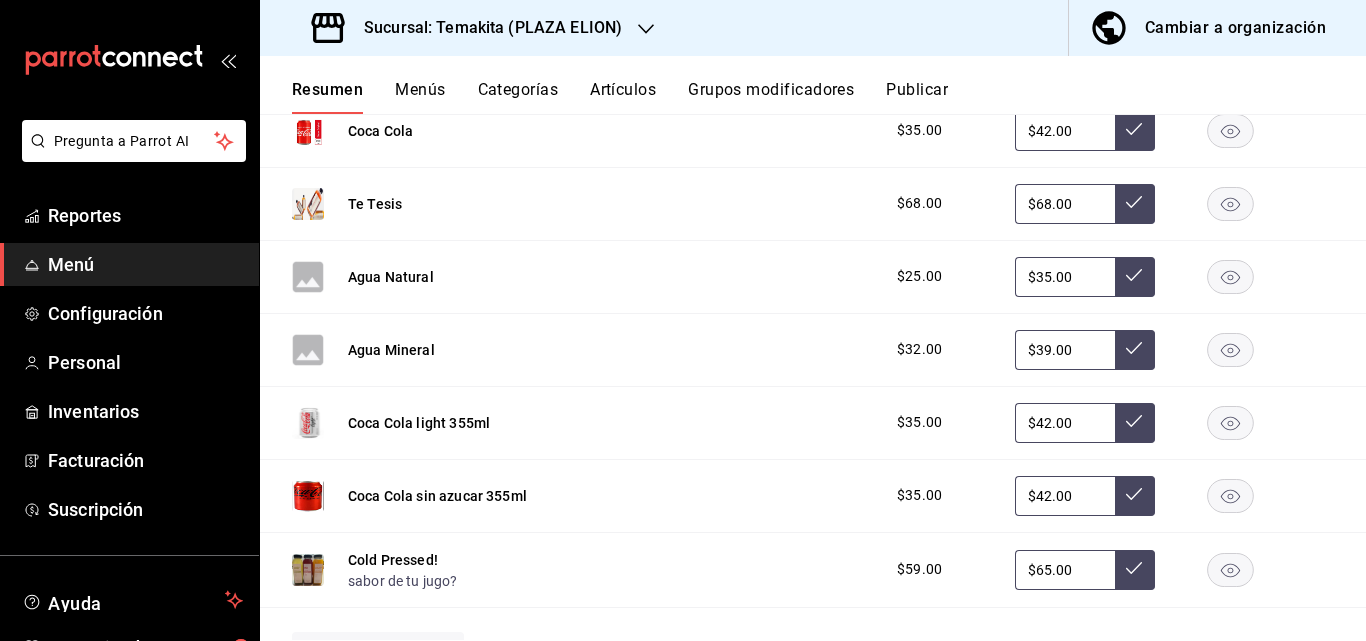 click on "Artículos" at bounding box center (623, 97) 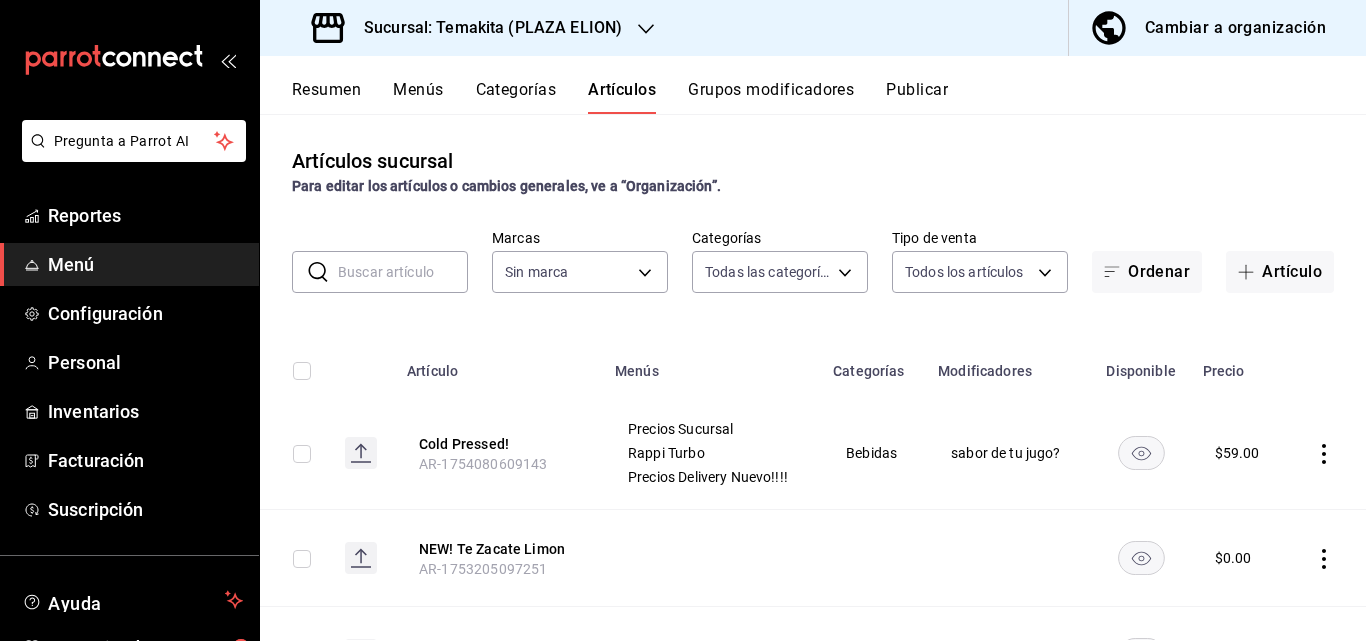 type on "c21959cc-edba-4e6b-9dfd-cc165f0bc96c,9bb8af40-0b71-4c05-830d-05e683936a5a,5a73d146-24c3-44c3-852b-a6c7a6999208,ac6a212b-22db-4314-b932-85a4f27b7b0f,aa96cbaa-fc43-4929-a8f3-94924e6768a4,4f92c985-66fa-4386-b68a-922e89172776,4aefc0bc-5223-4438-829d-f4e87aa70b87,d903298b-6dda-4044-b199-1b846582e7ed,cca10424-e55b-4464-96b4-7b3feedffcad,71dd0c17-a019-457d-b03a-e01181fbc244" 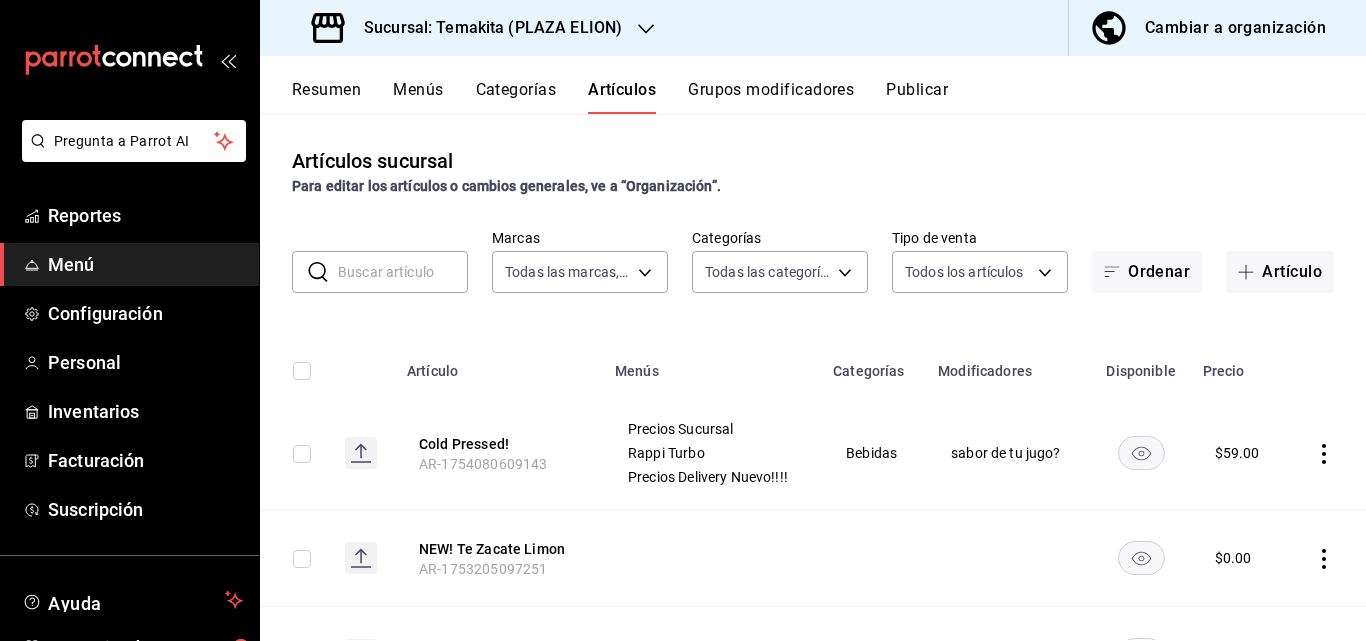 type on "5ecb883c-6082-454f-b014-e9f75b7424c0,f549d267-c7ca-4f3c-8681-269f550fd1cd" 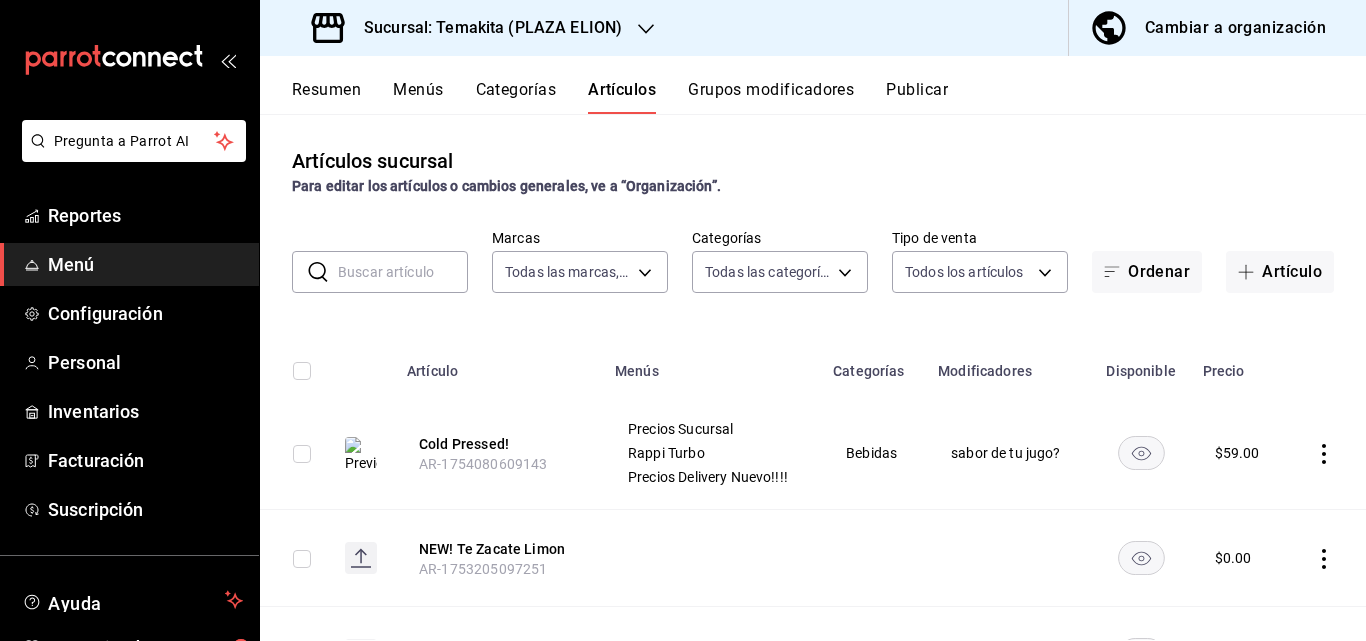 click 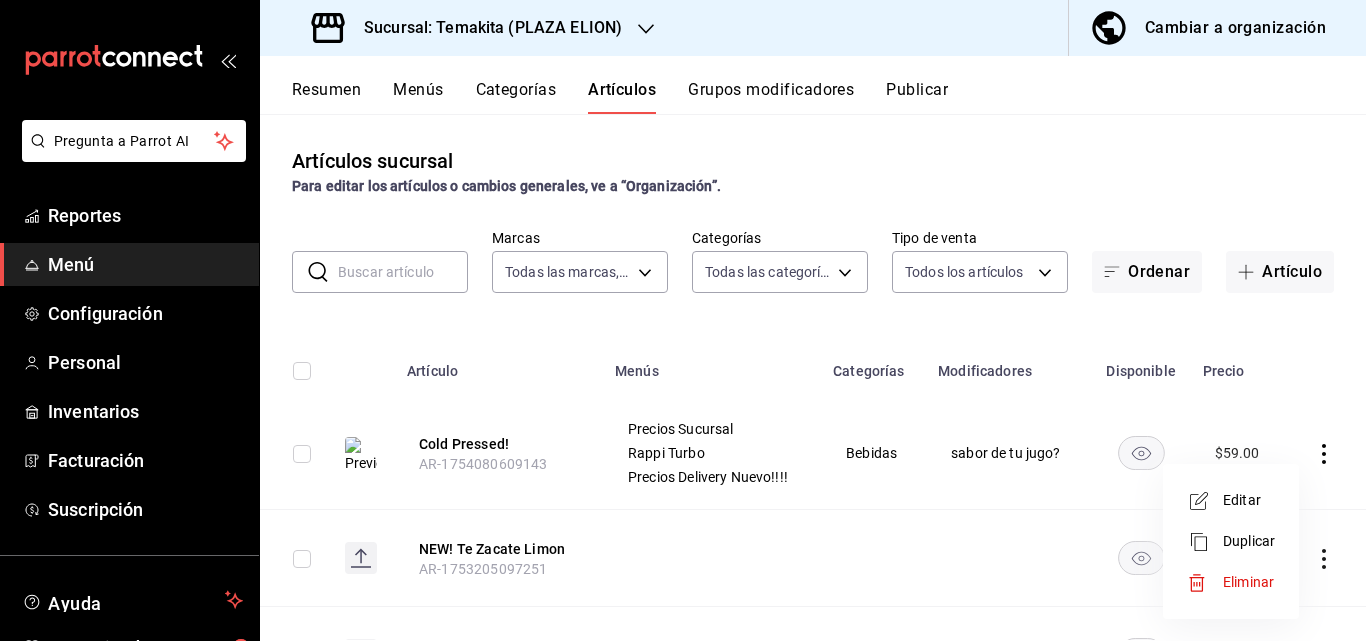 click on "Editar" at bounding box center (1249, 500) 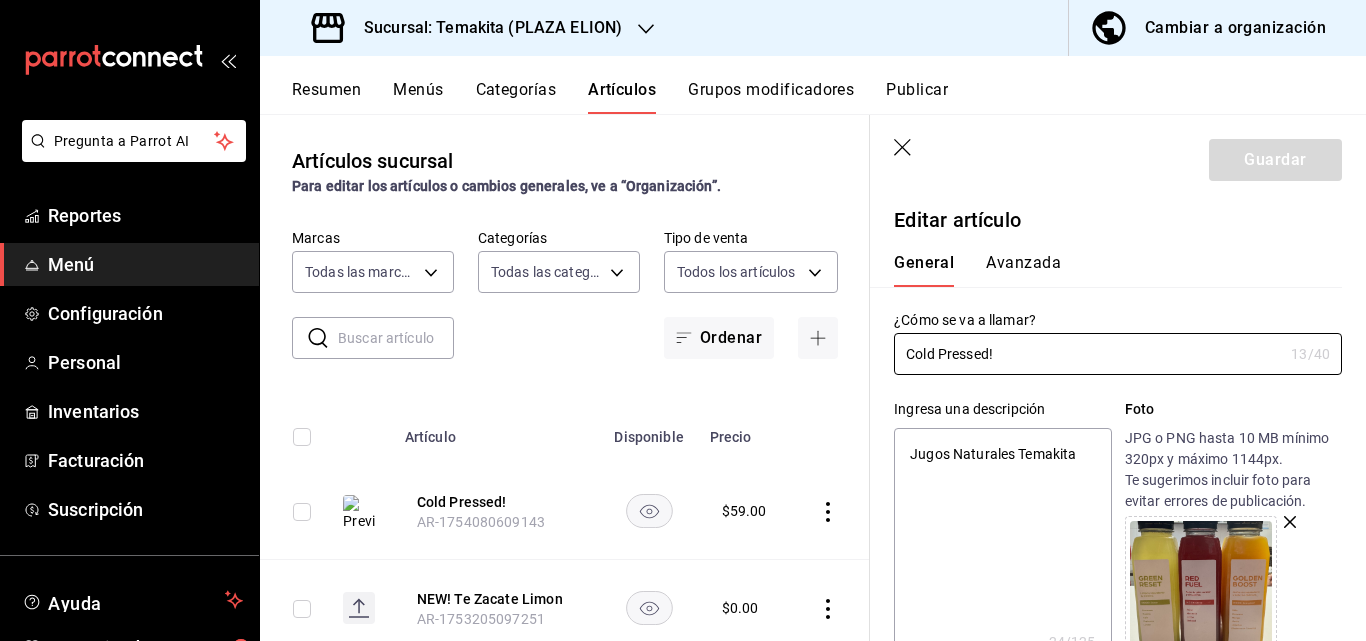 type on "x" 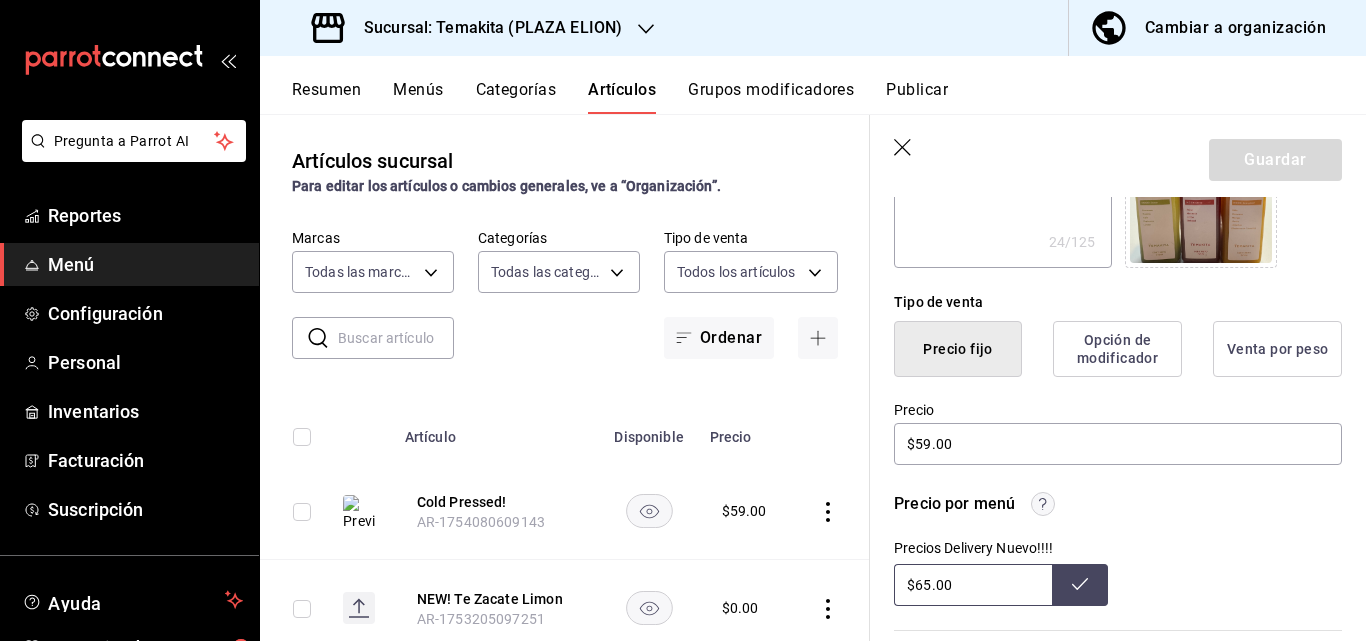 scroll, scrollTop: 440, scrollLeft: 0, axis: vertical 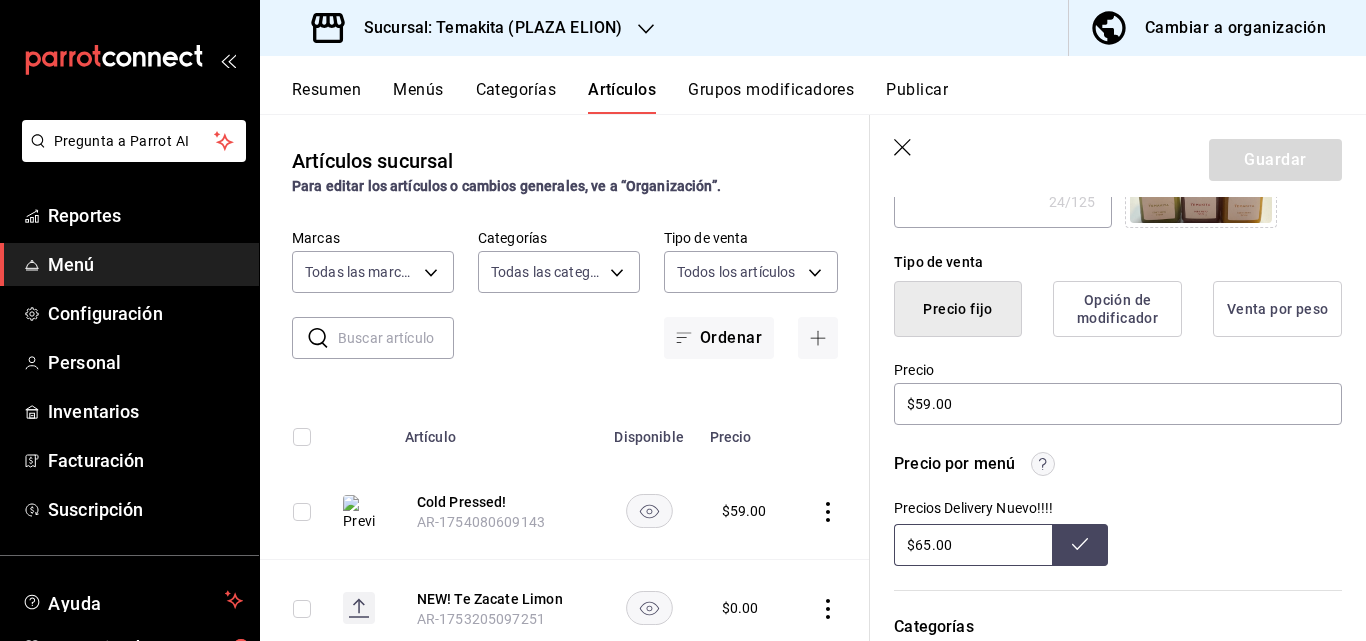 click on "Sucursal: Temakita (PLAZA ELION)" at bounding box center (469, 28) 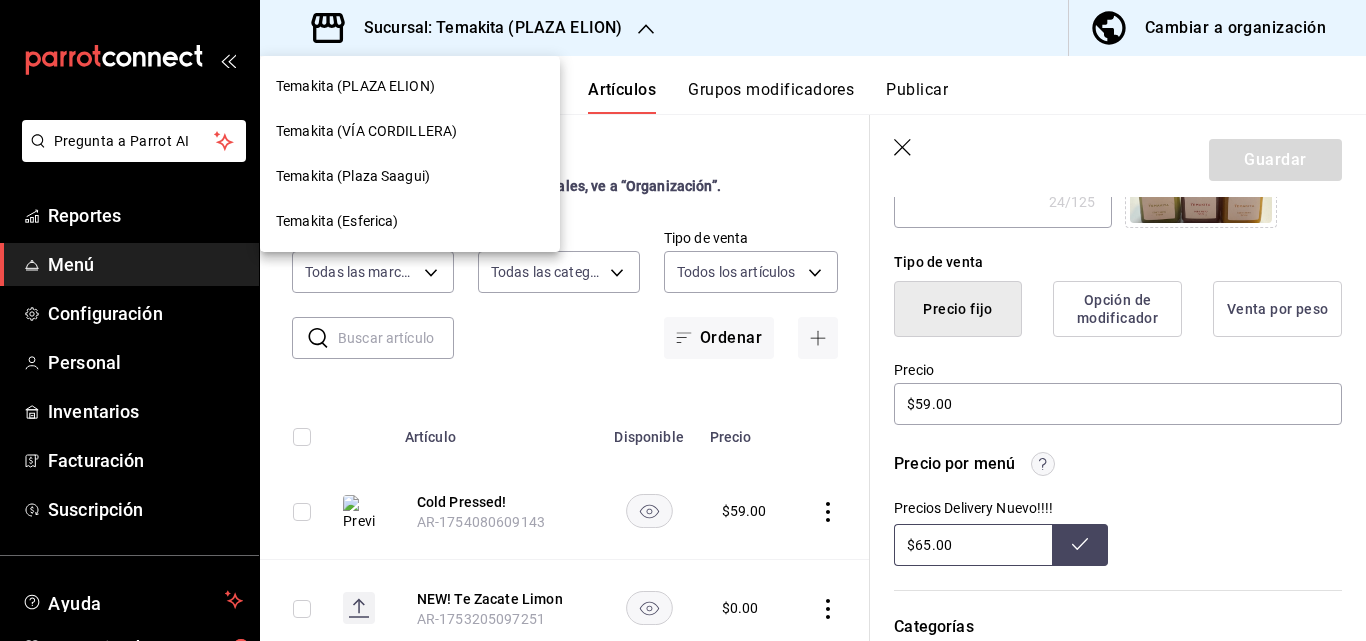 click on "Temakita (VÍA CORDILLERA)" at bounding box center (410, 131) 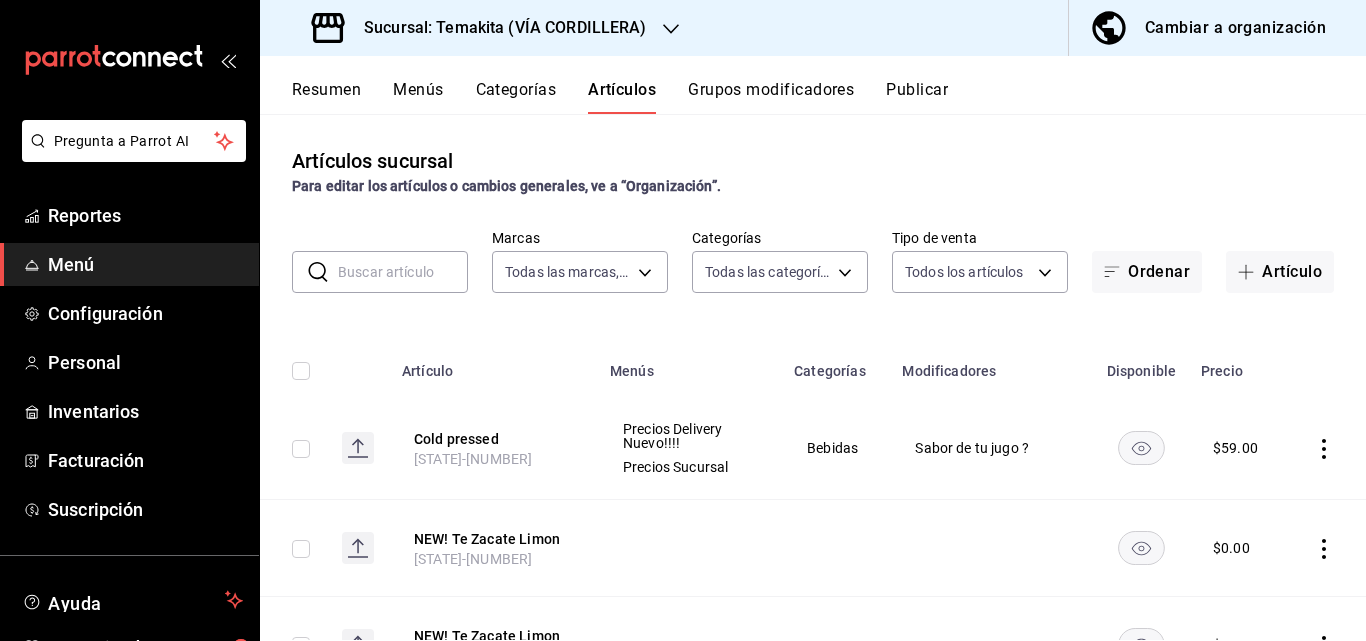 type on "[UUID],[UUID]" 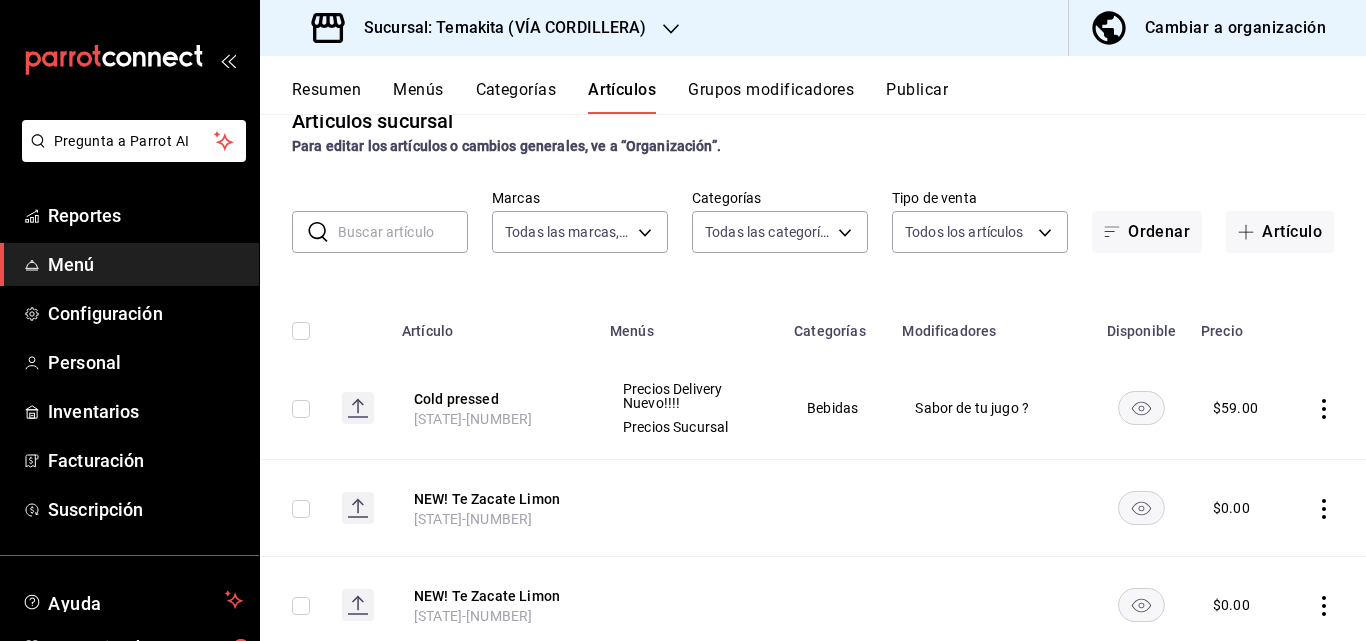 scroll, scrollTop: 80, scrollLeft: 0, axis: vertical 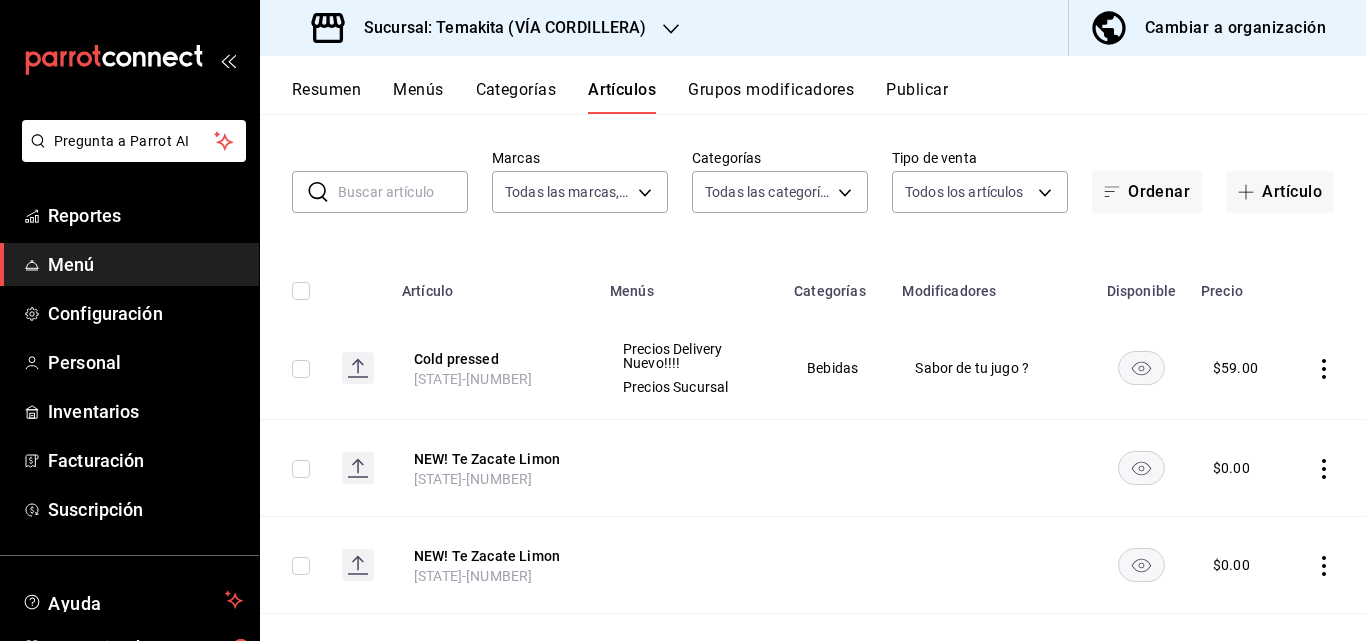 click 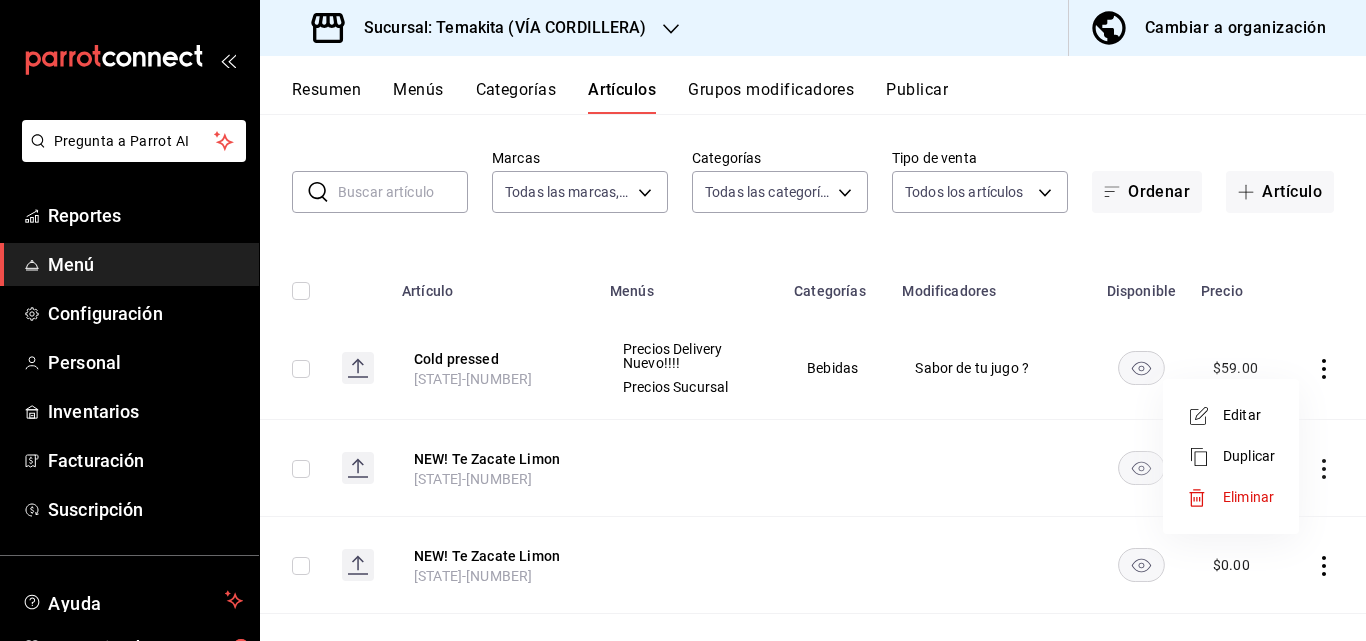 click on "Editar" at bounding box center [1249, 415] 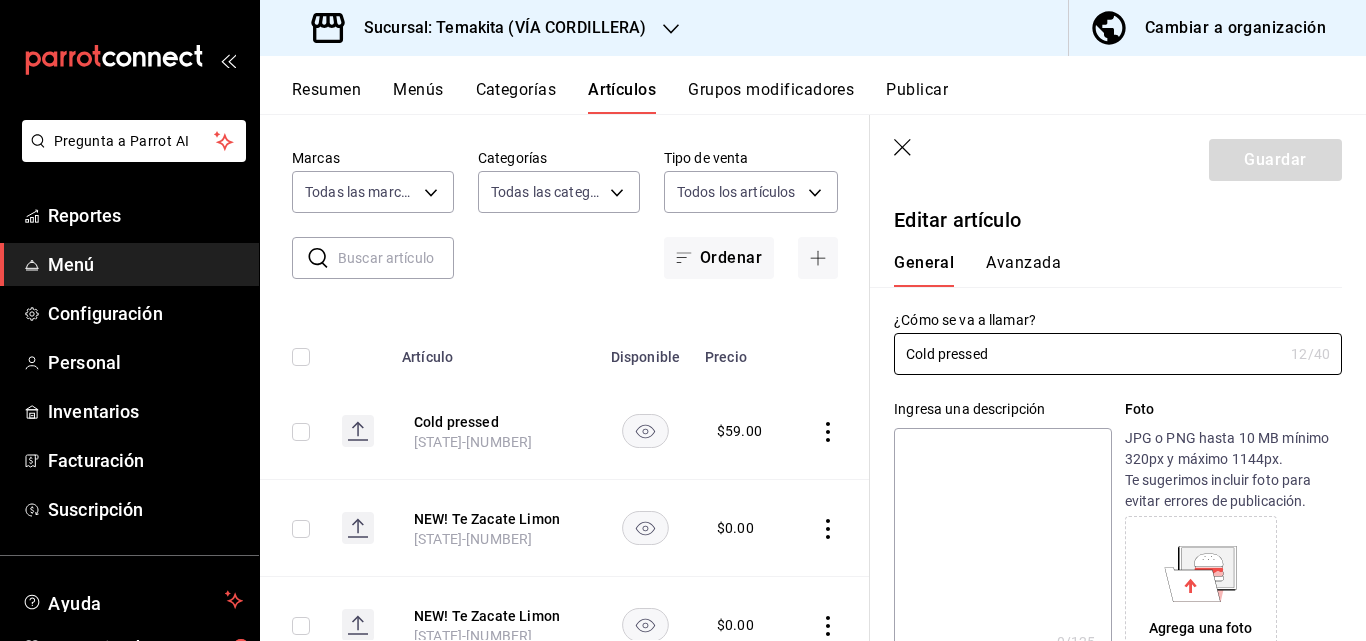 type on "$59.00" 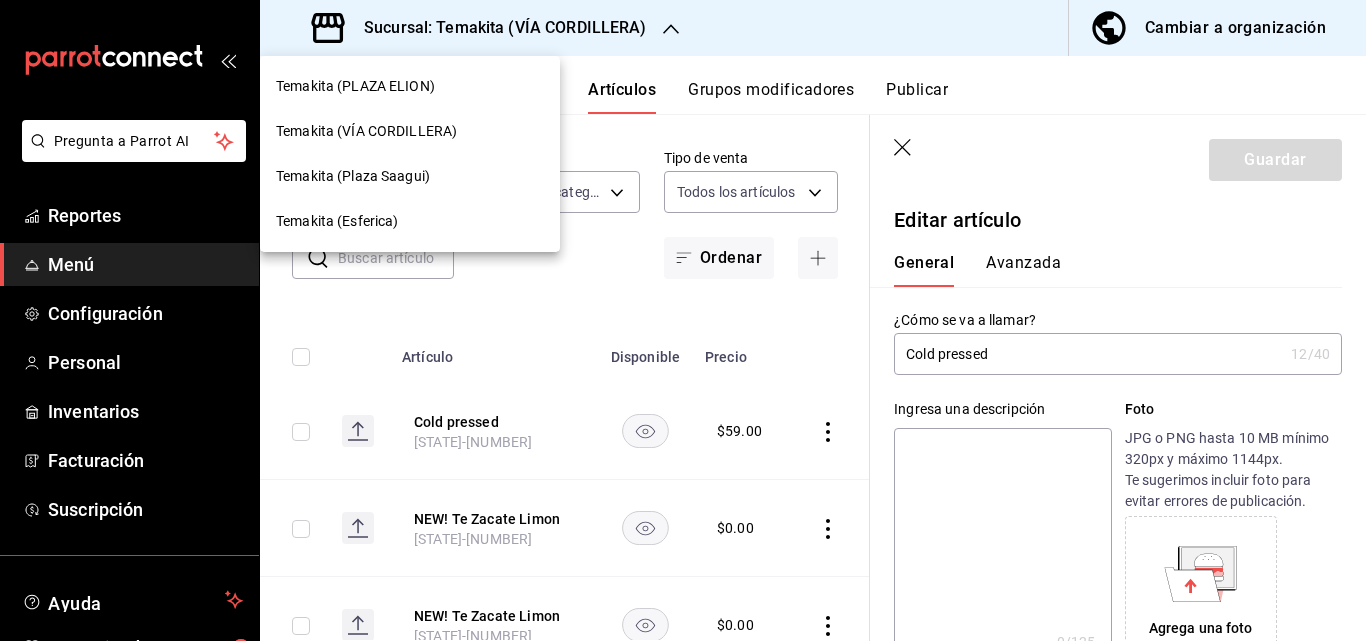 click on "Temakita (VÍA CORDILLERA)" at bounding box center (410, 131) 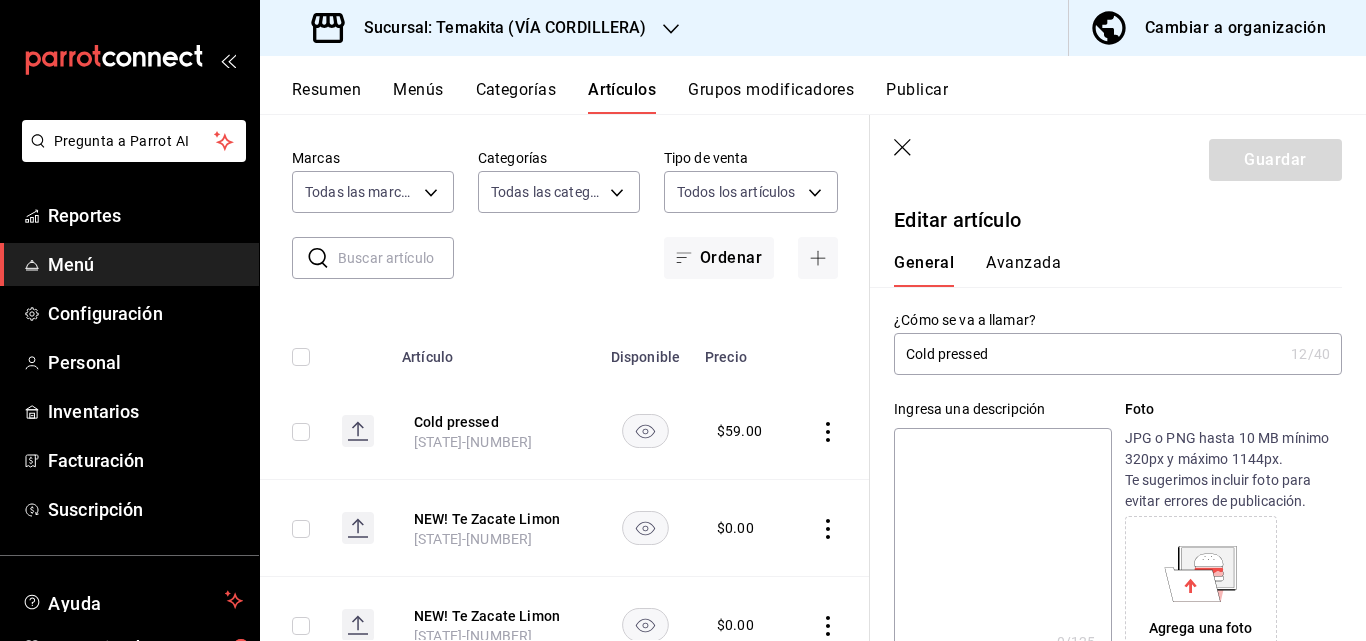 click on "Sucursal: Temakita (VÍA CORDILLERA)" at bounding box center [497, 28] 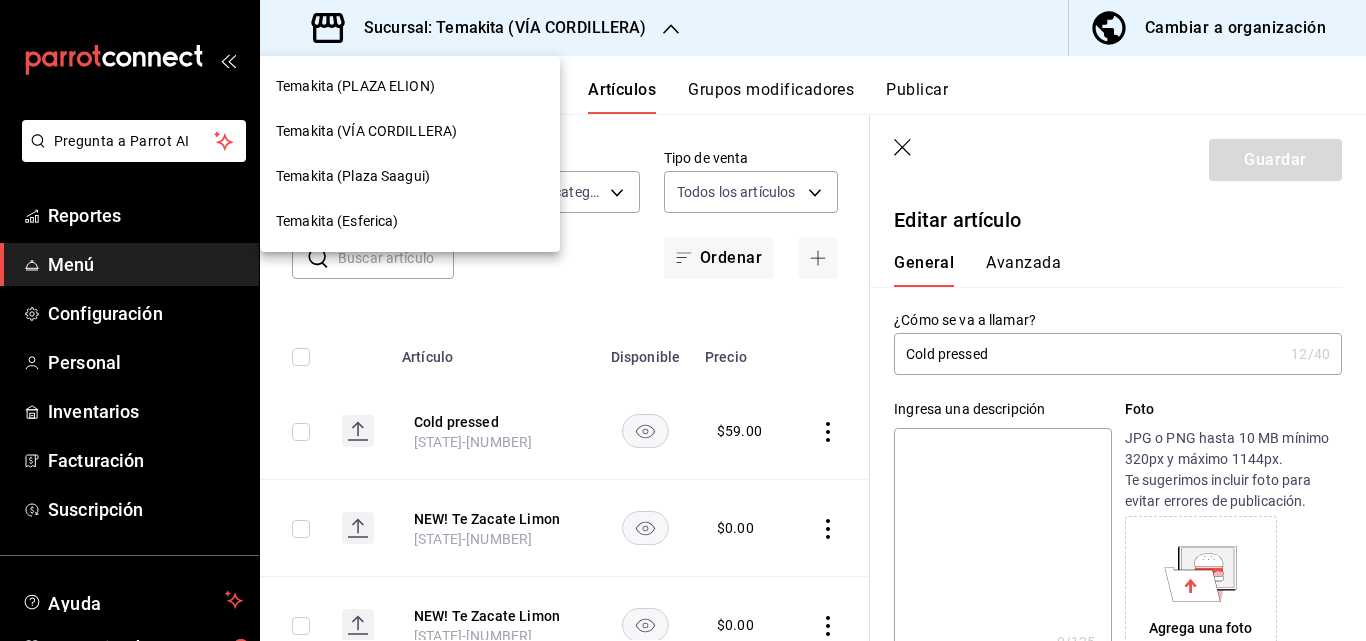 drag, startPoint x: 441, startPoint y: 111, endPoint x: 444, endPoint y: 98, distance: 13.341664 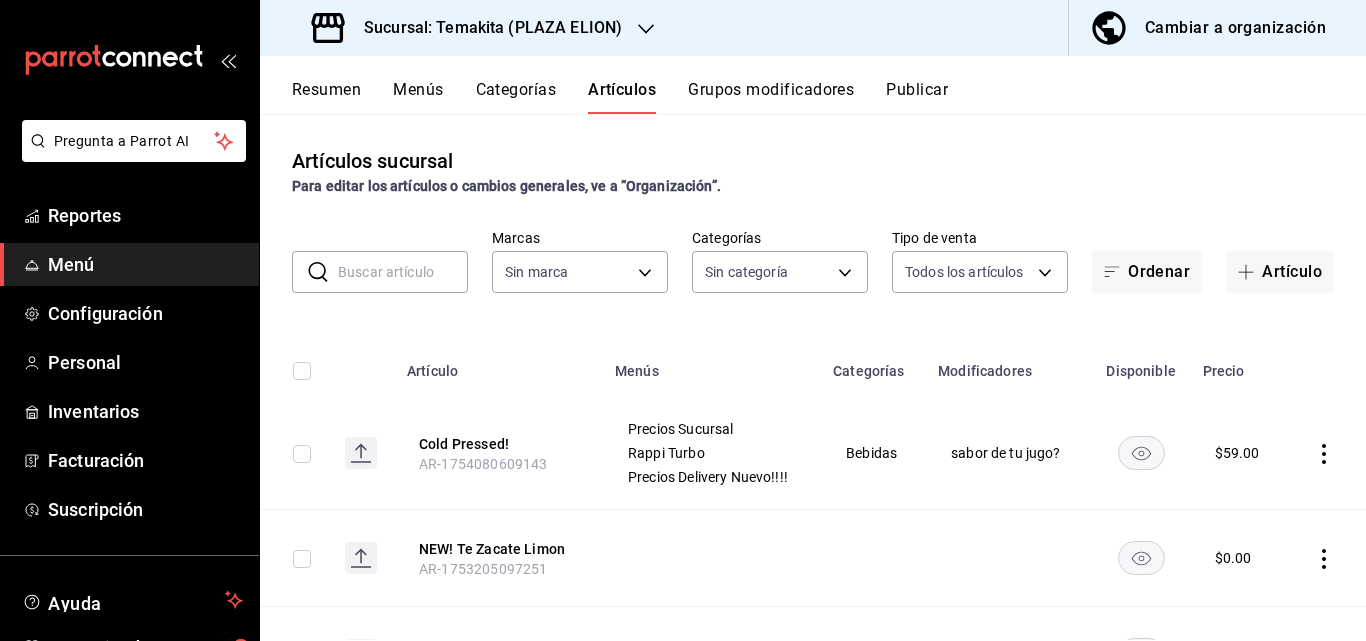type on "5ecb883c-6082-454f-b014-e9f75b7424c0,f549d267-c7ca-4f3c-8681-269f550fd1cd" 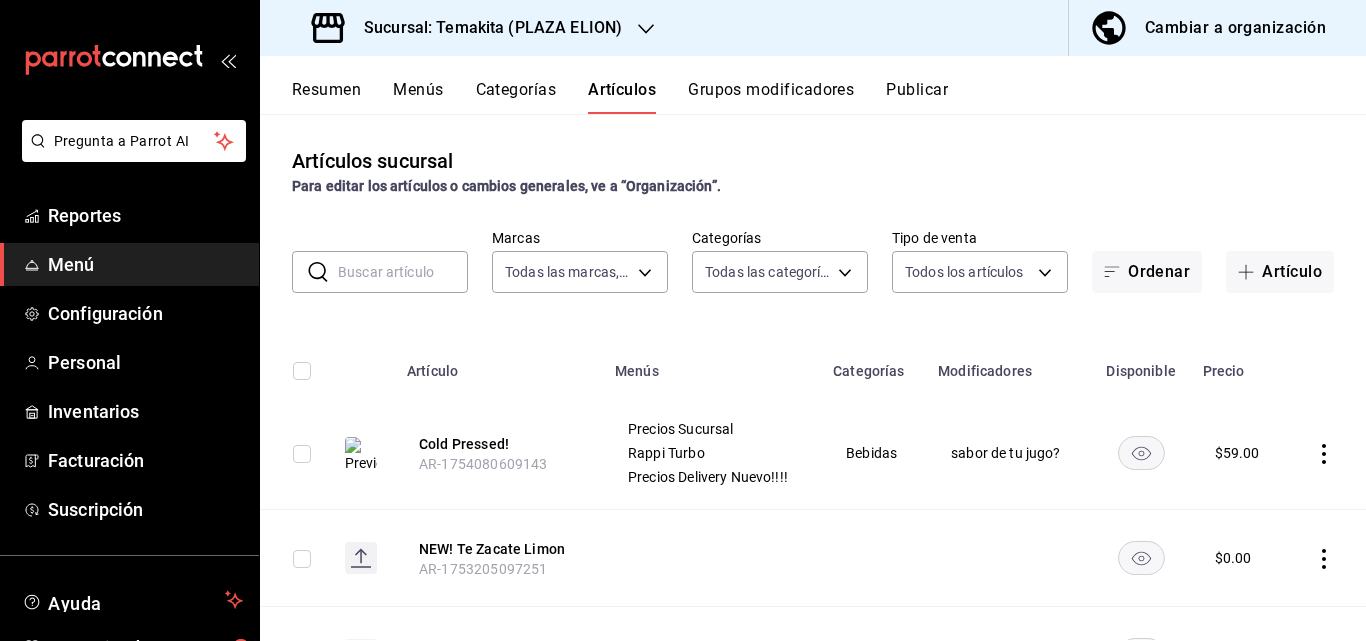 click 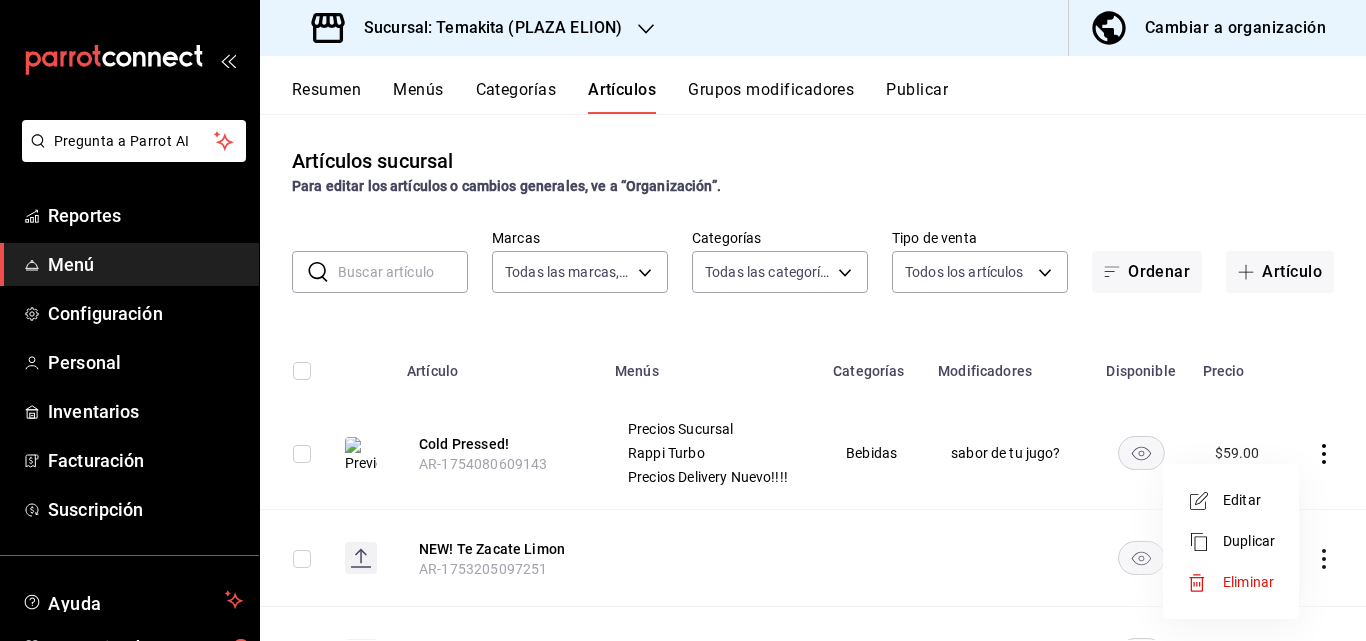 click at bounding box center [1205, 501] 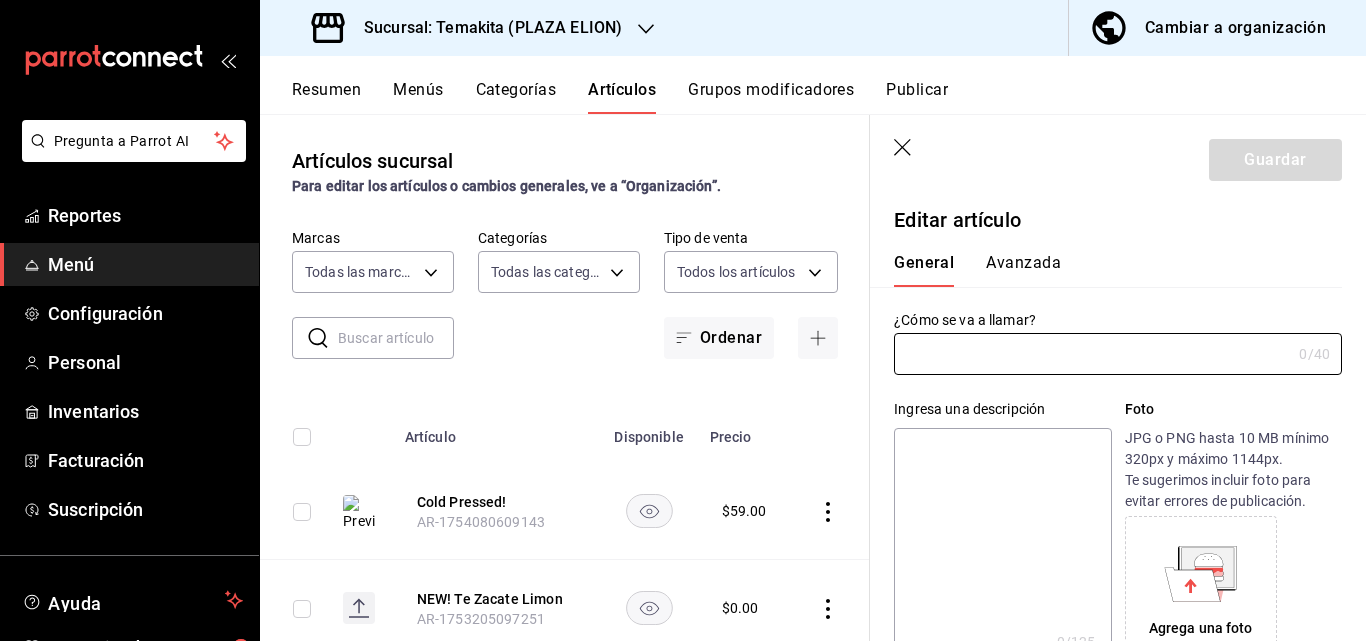 type on "Cold Pressed!" 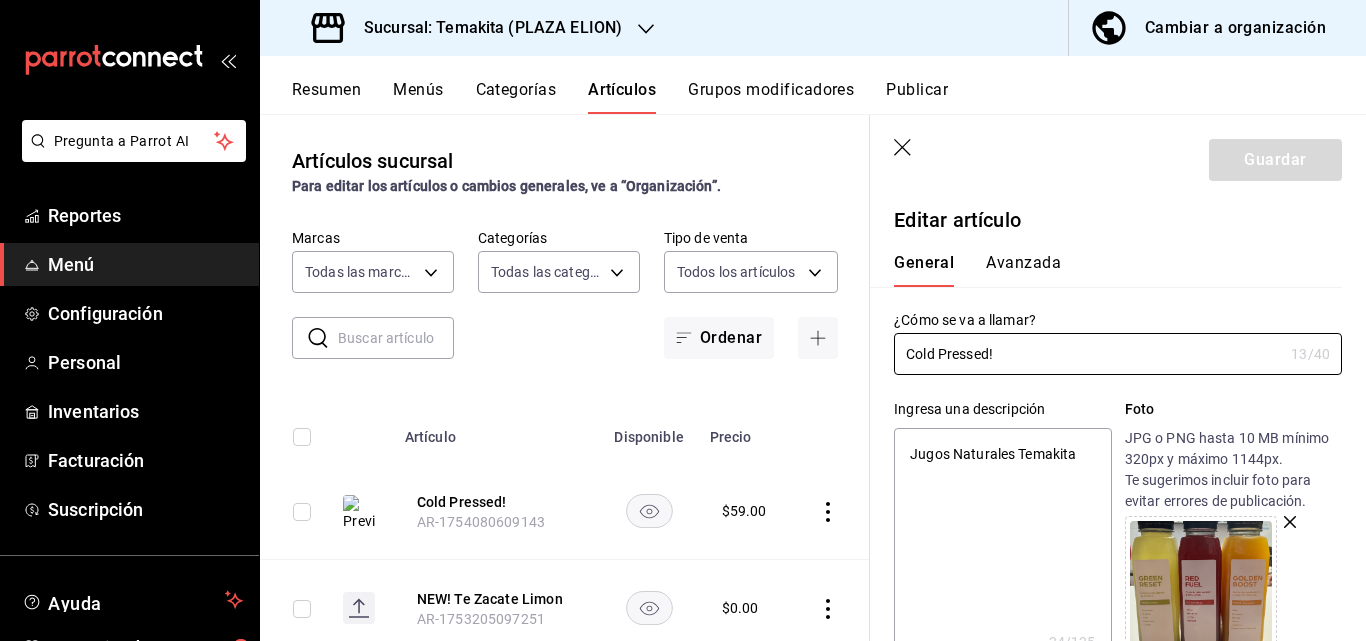type on "x" 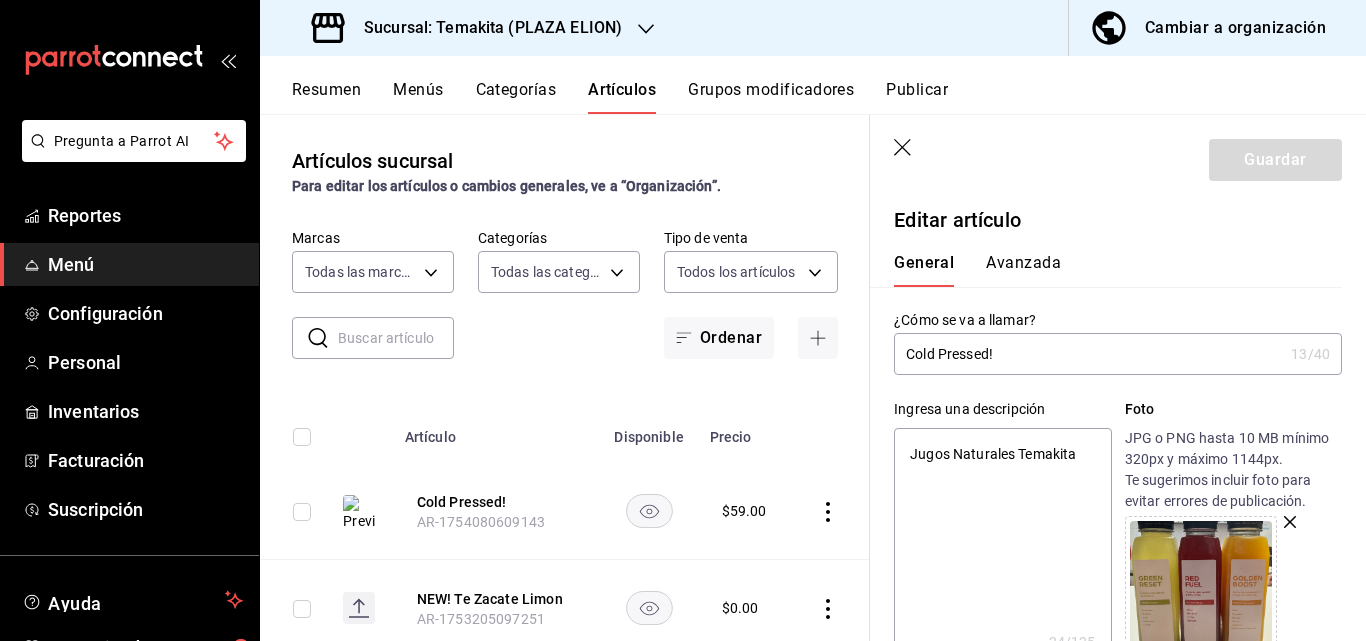 click on "Sucursal: Temakita (PLAZA ELION)" at bounding box center (485, 28) 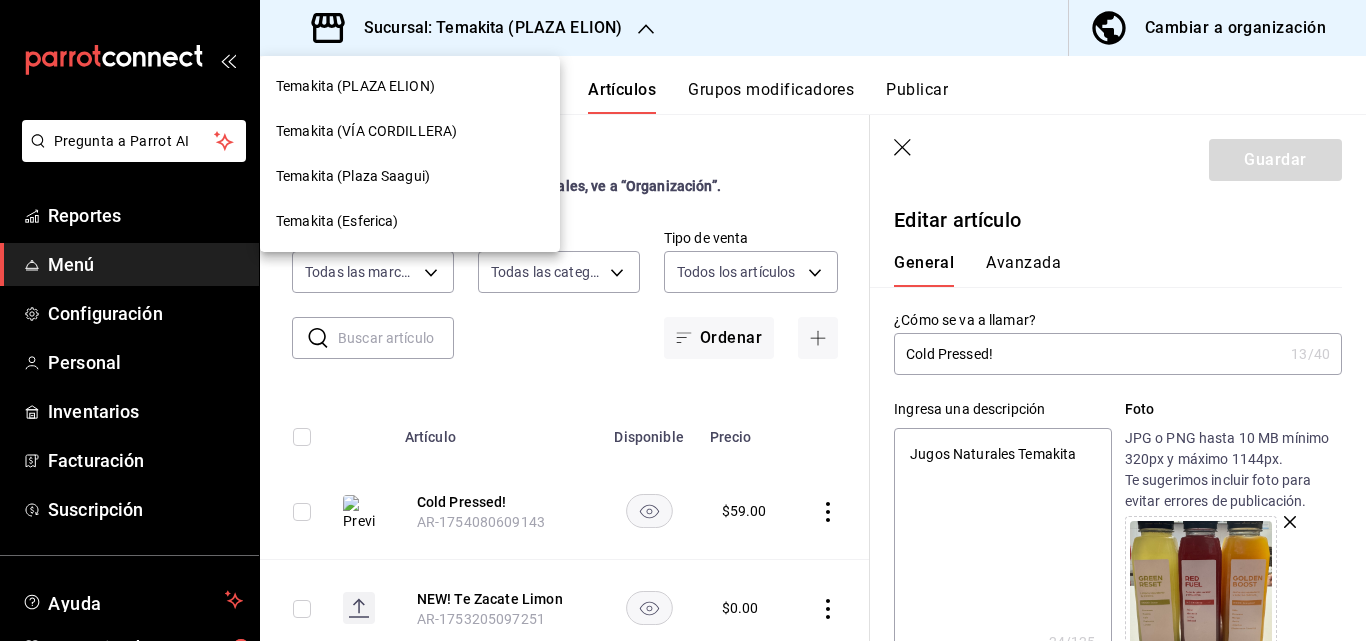 click on "Temakita (VÍA CORDILLERA)" at bounding box center [410, 131] 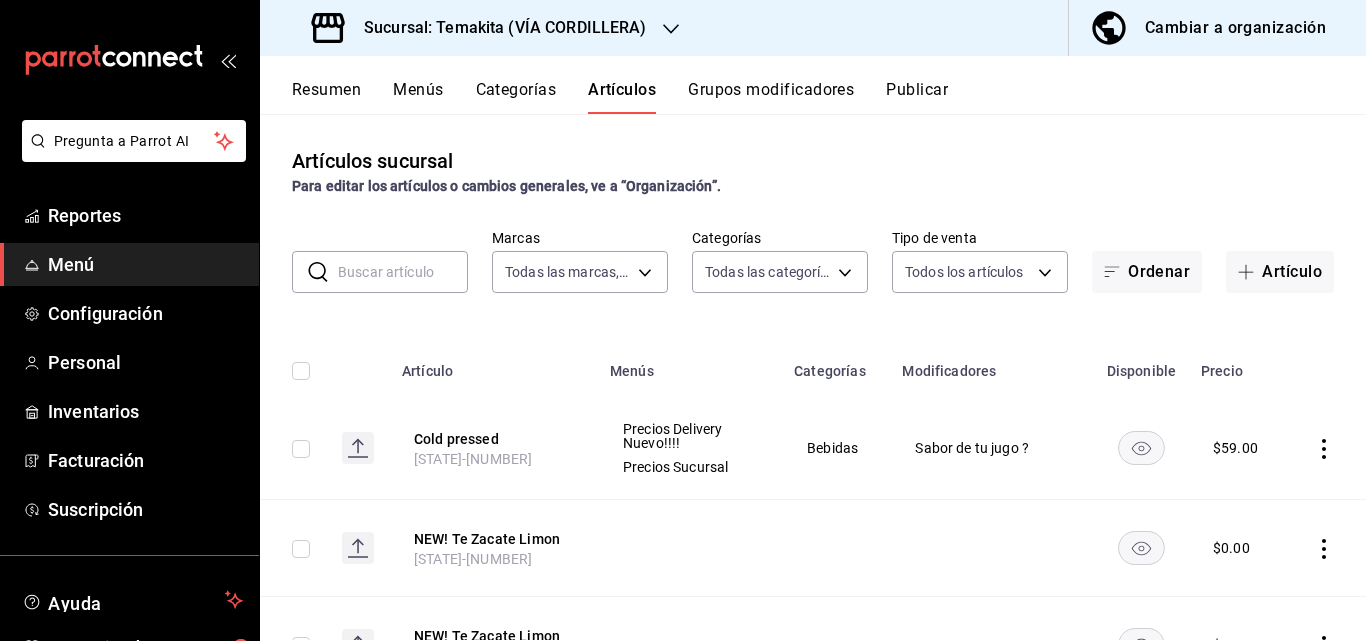 type on "[UUID],[UUID]" 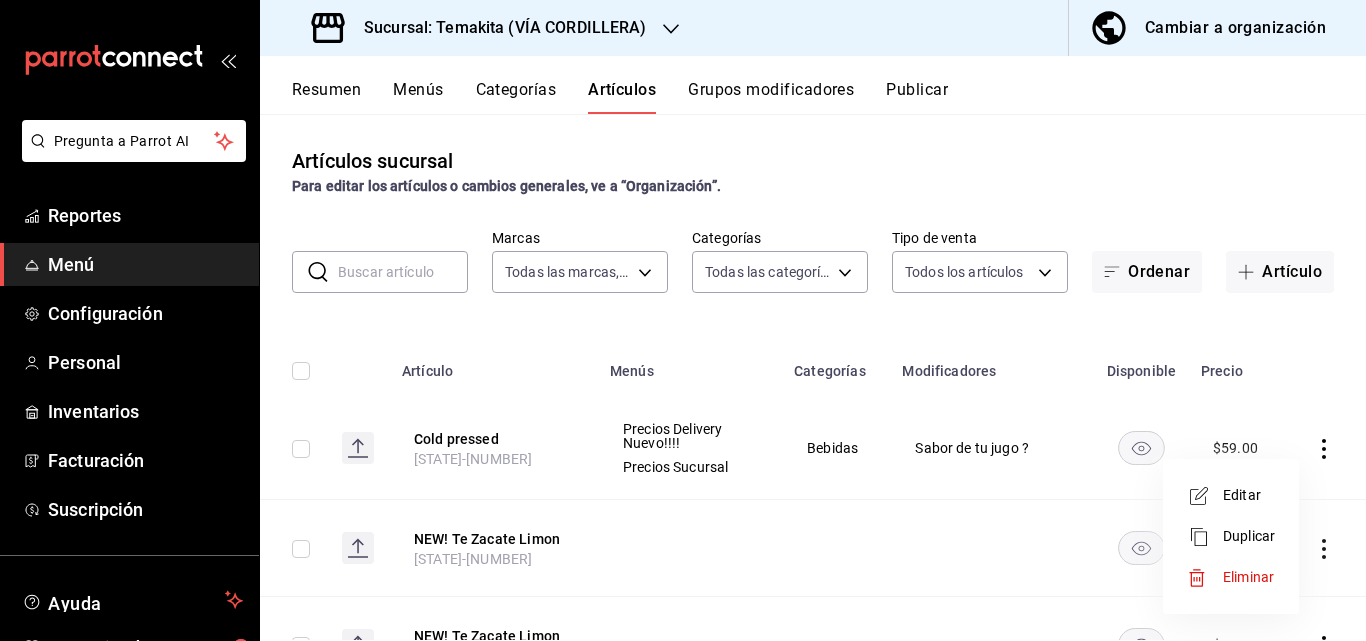 click on "Editar" at bounding box center (1249, 495) 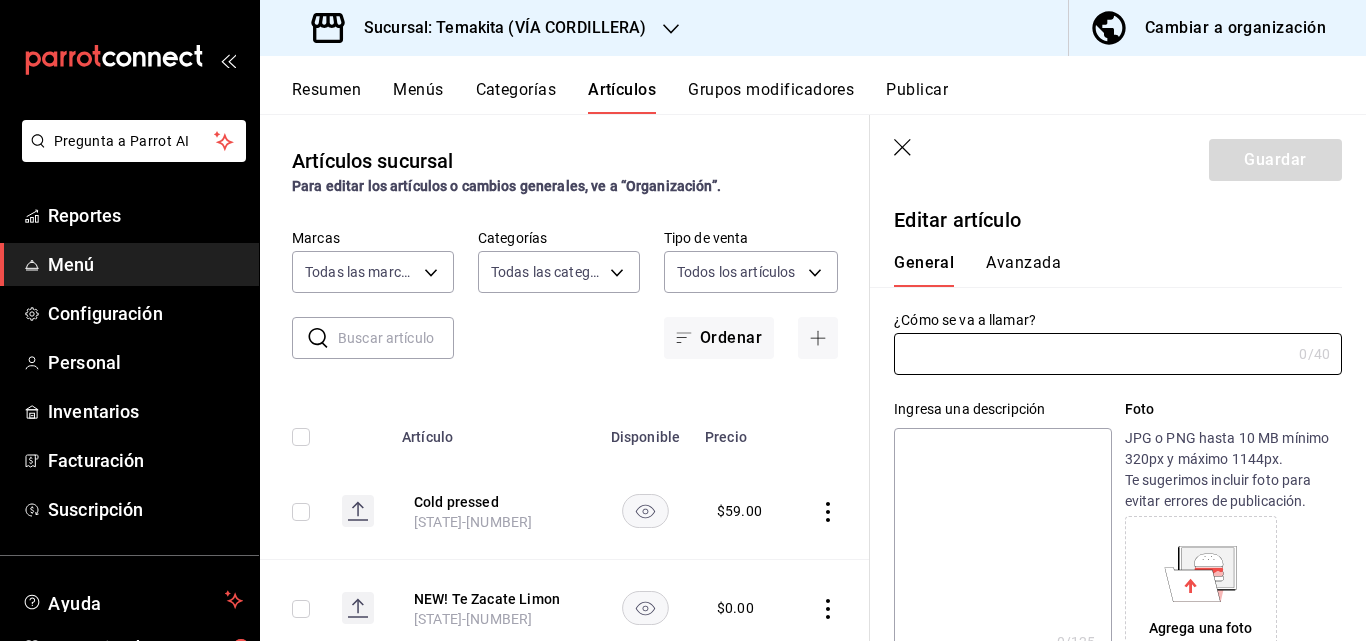 type on "Cold pressed" 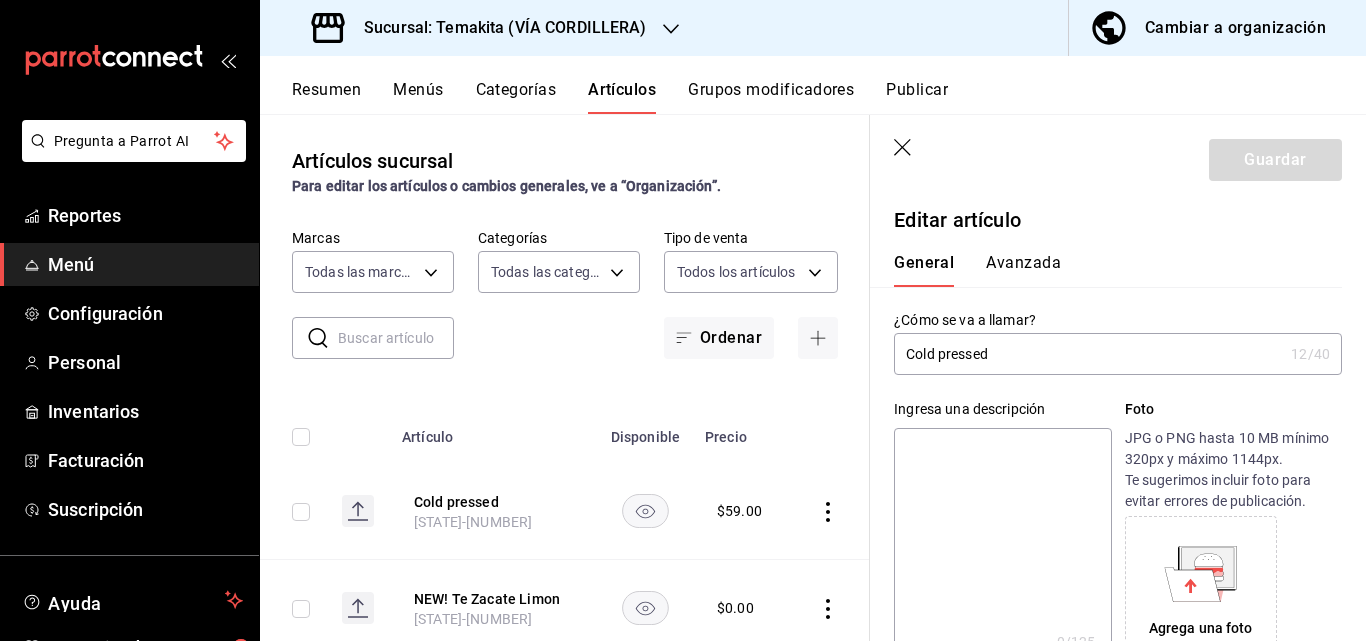 drag, startPoint x: 1226, startPoint y: 528, endPoint x: 1179, endPoint y: 570, distance: 63.03174 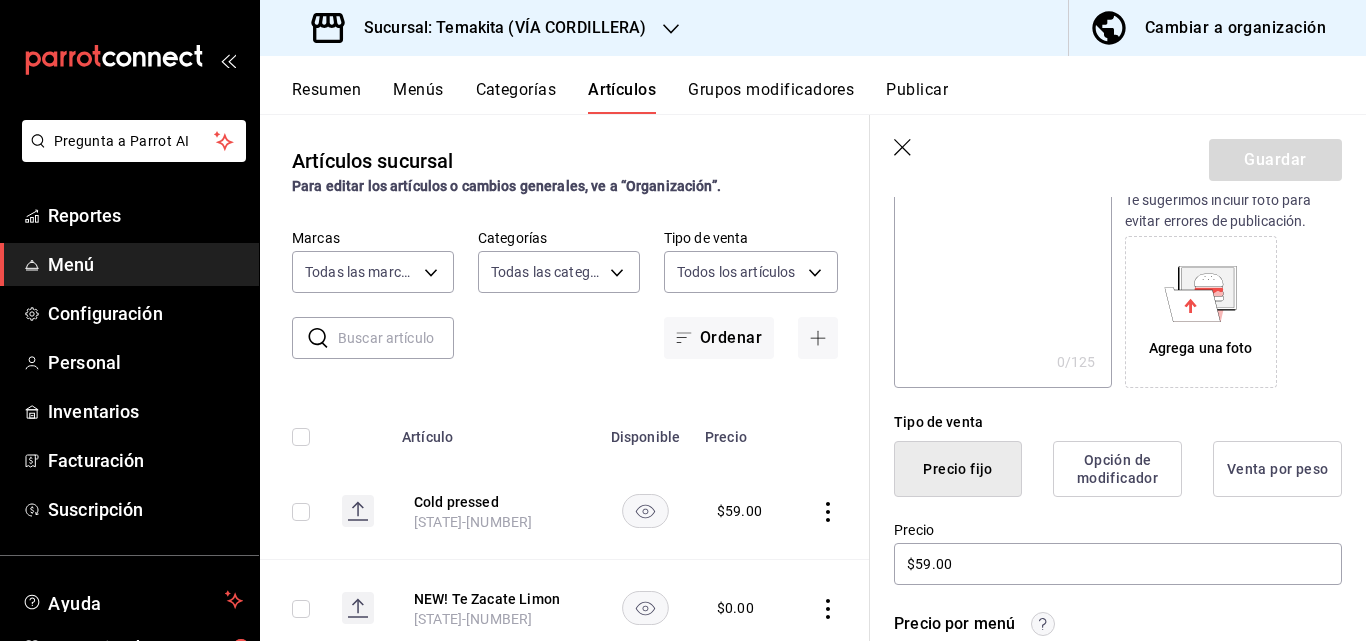 scroll, scrollTop: 320, scrollLeft: 0, axis: vertical 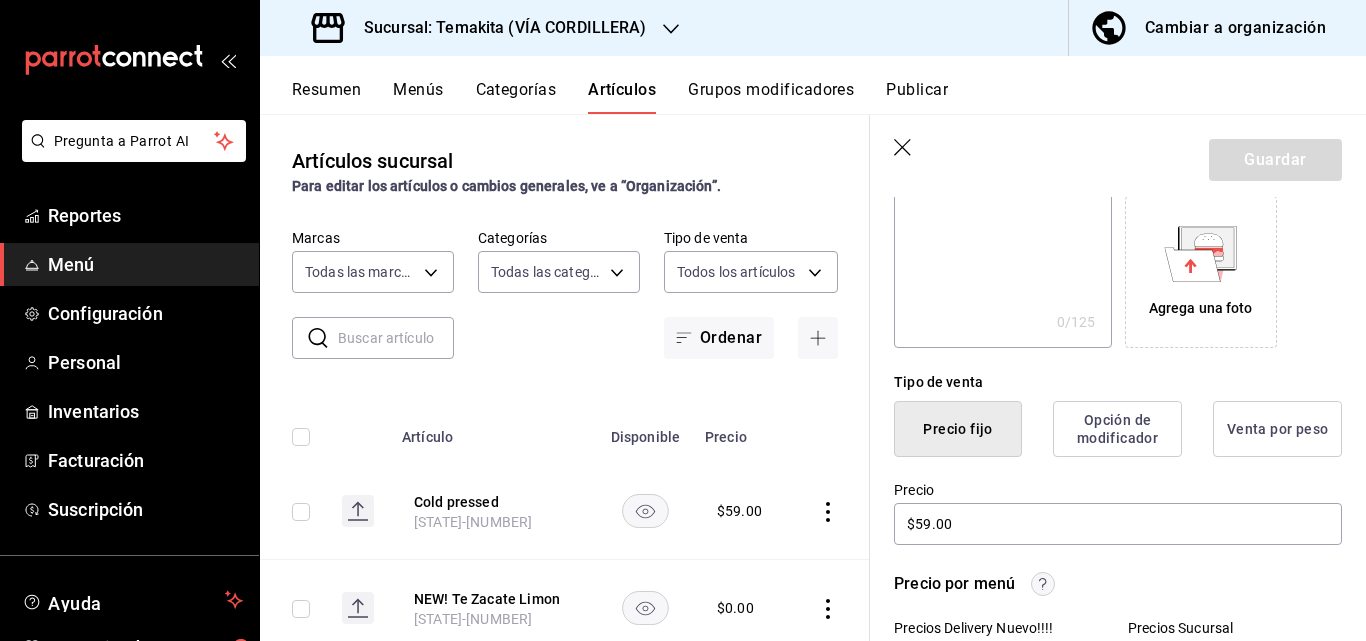 click on "Agrega una foto" at bounding box center [1201, 308] 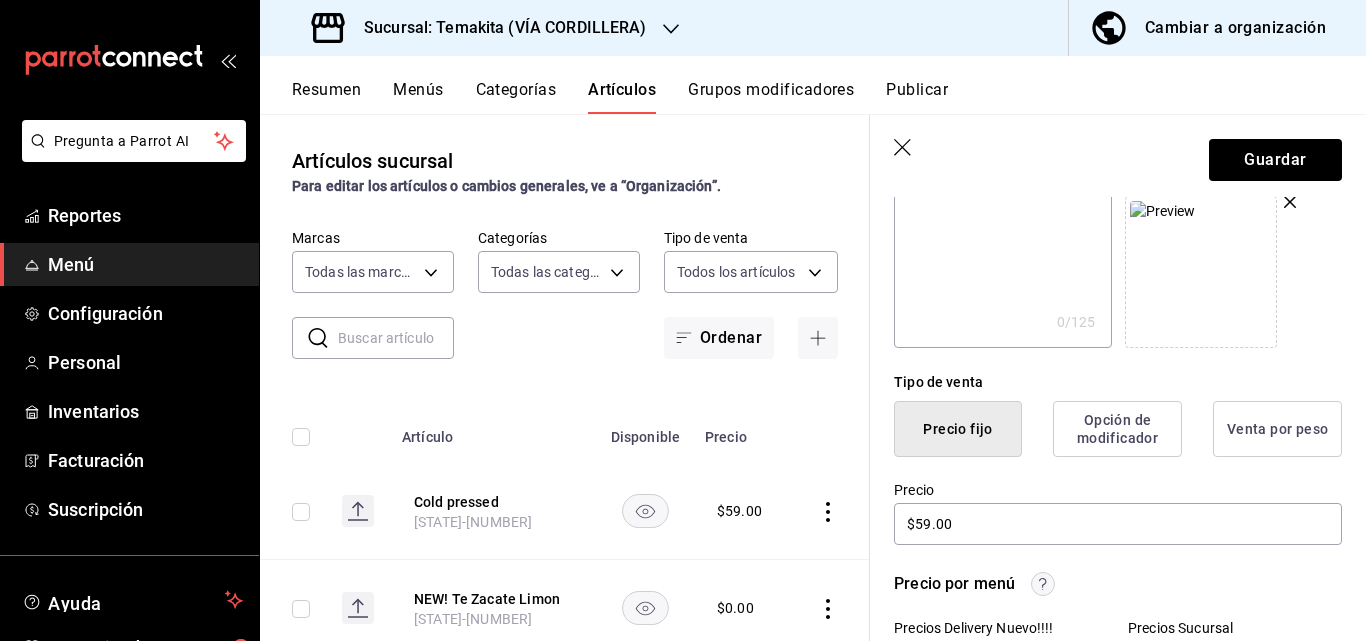 click at bounding box center [1163, 211] 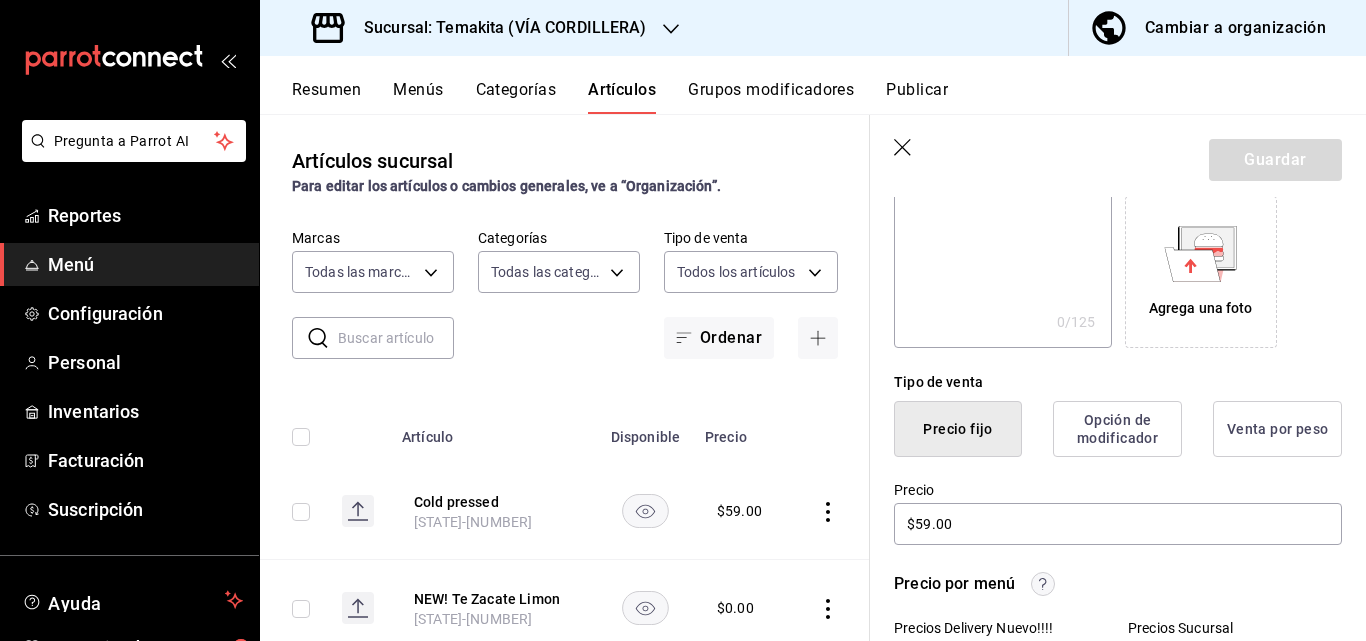 drag, startPoint x: 1151, startPoint y: 288, endPoint x: 587, endPoint y: 103, distance: 593.56635 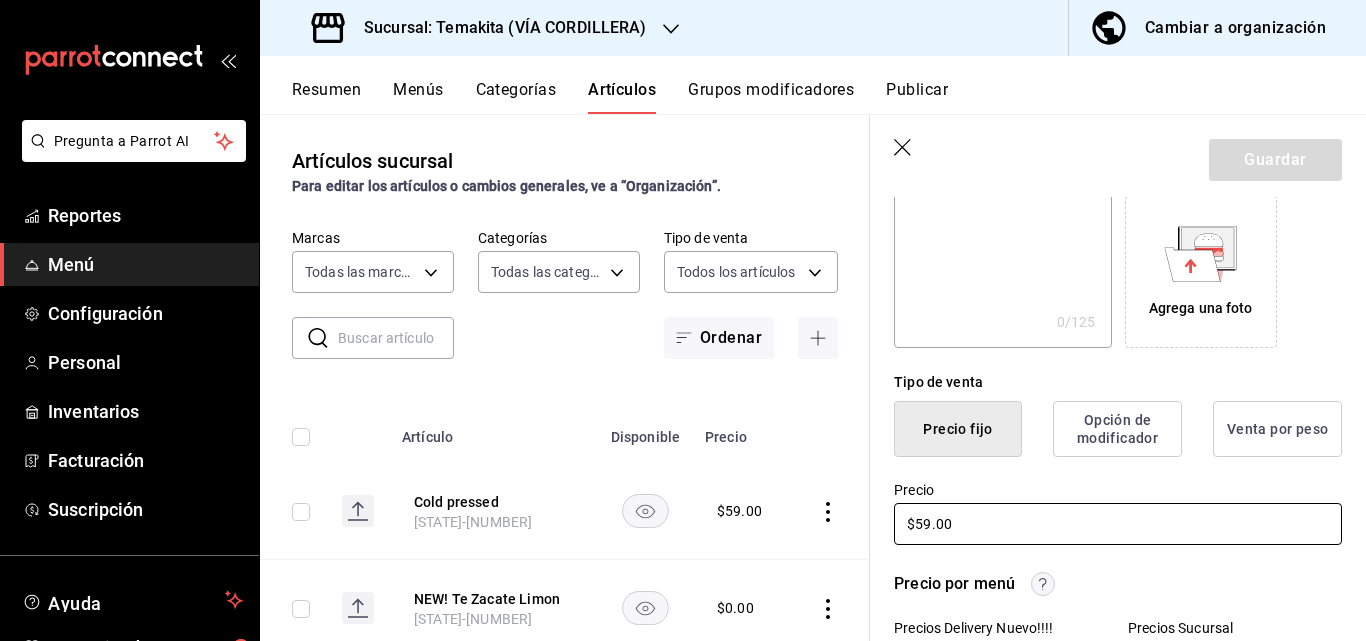 click on "$59.00" at bounding box center [1118, 524] 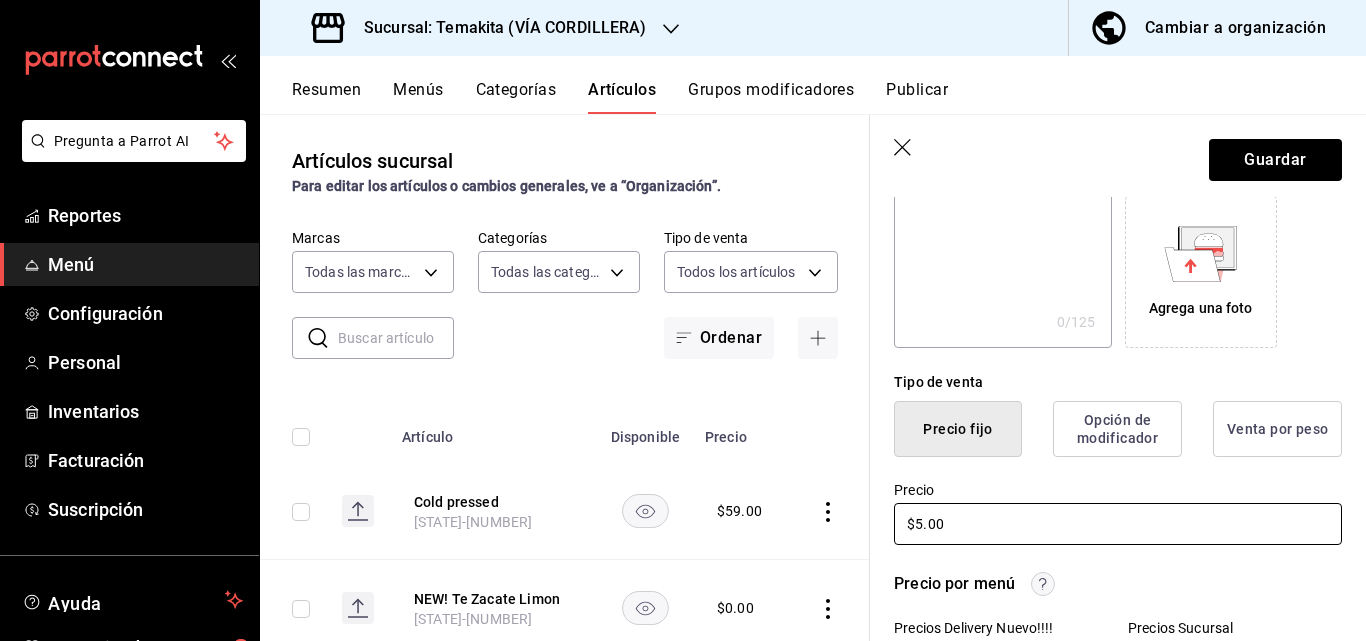 type on "$59.00" 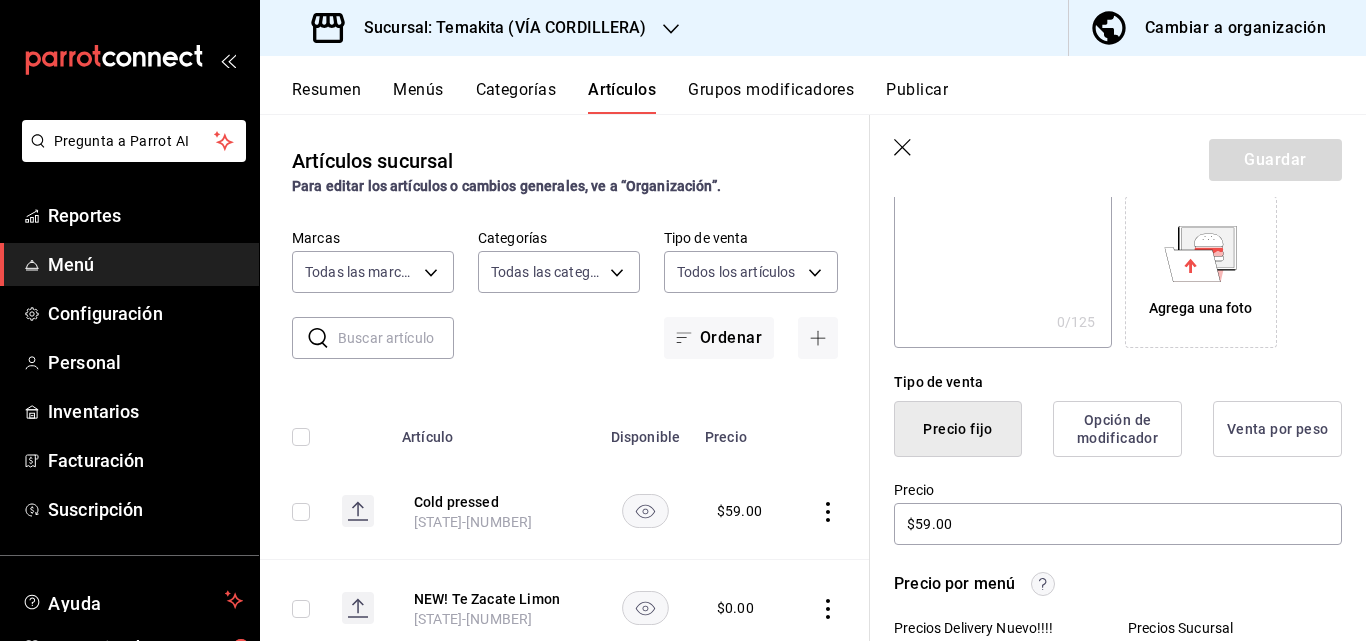 click on "Precio por menú" at bounding box center (1118, 584) 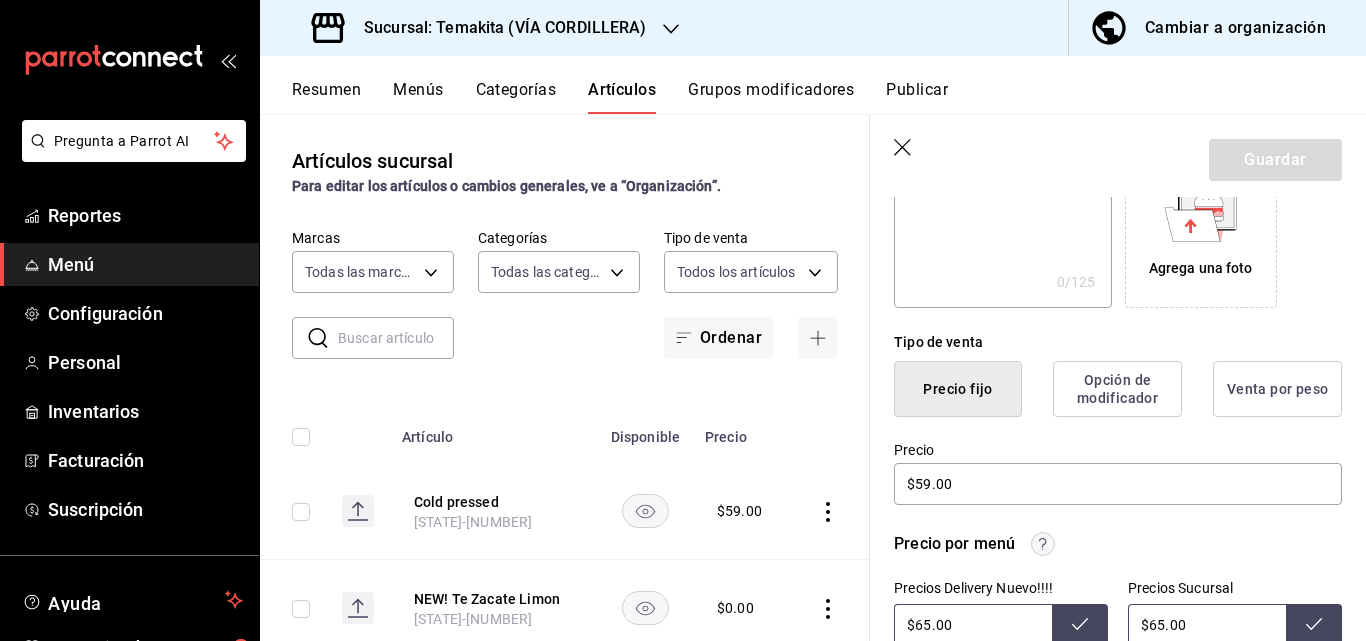 scroll, scrollTop: 400, scrollLeft: 0, axis: vertical 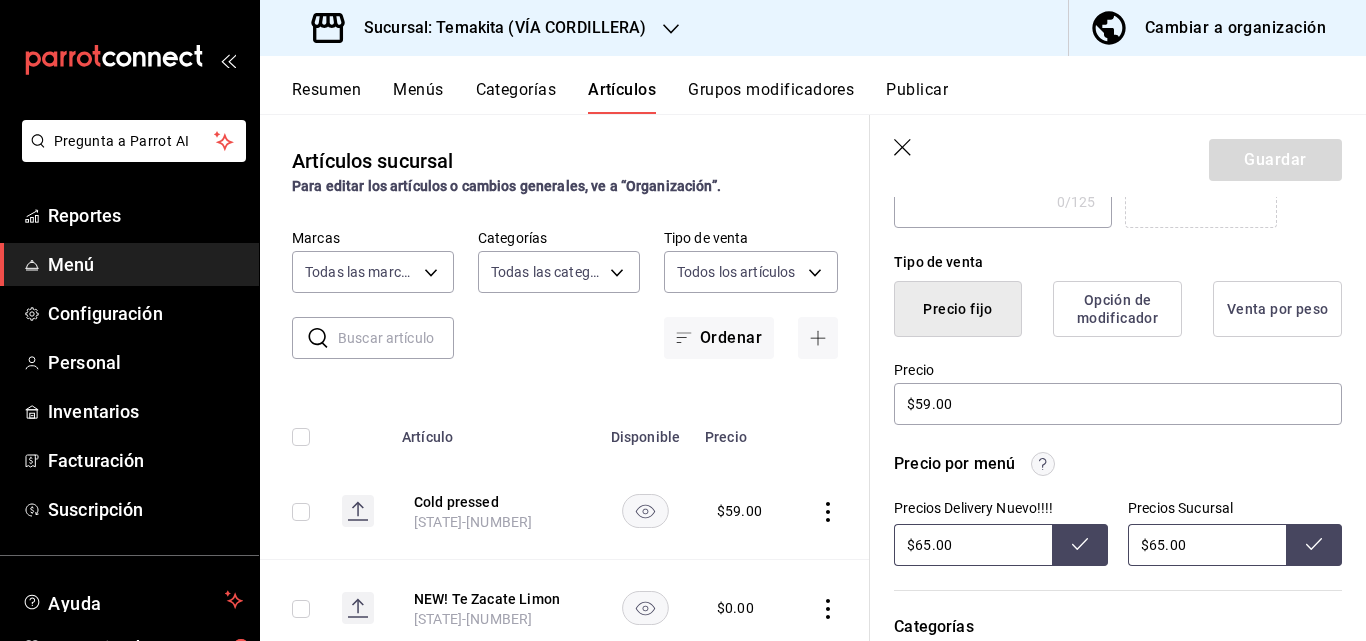 click on "$65.00" at bounding box center (1207, 545) 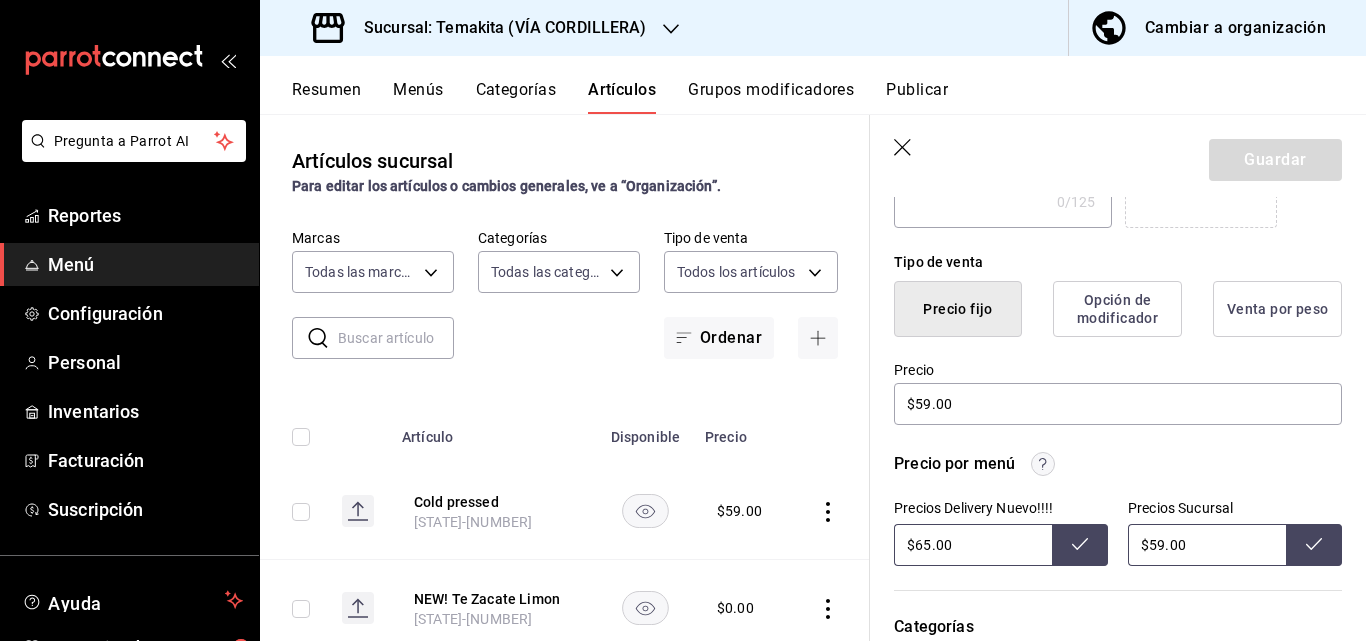click on "Categorías Elige una categoría existente Bebidas" at bounding box center [1106, 670] 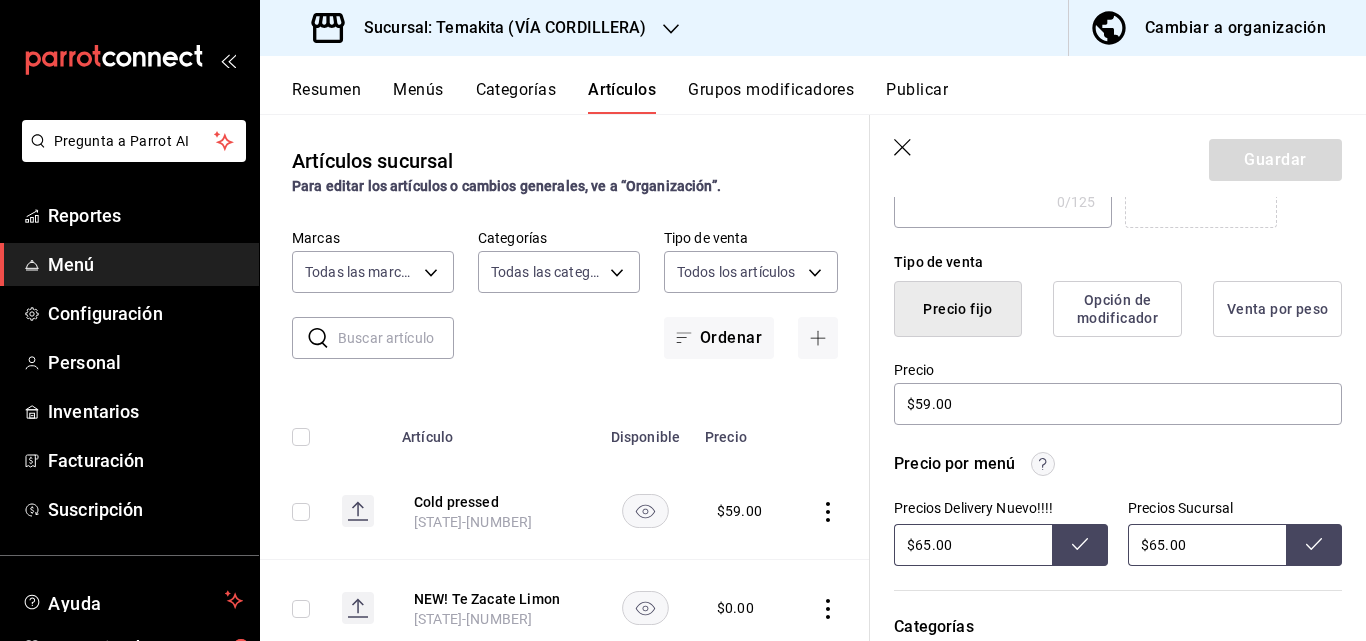 click on "$65.00" at bounding box center [1207, 545] 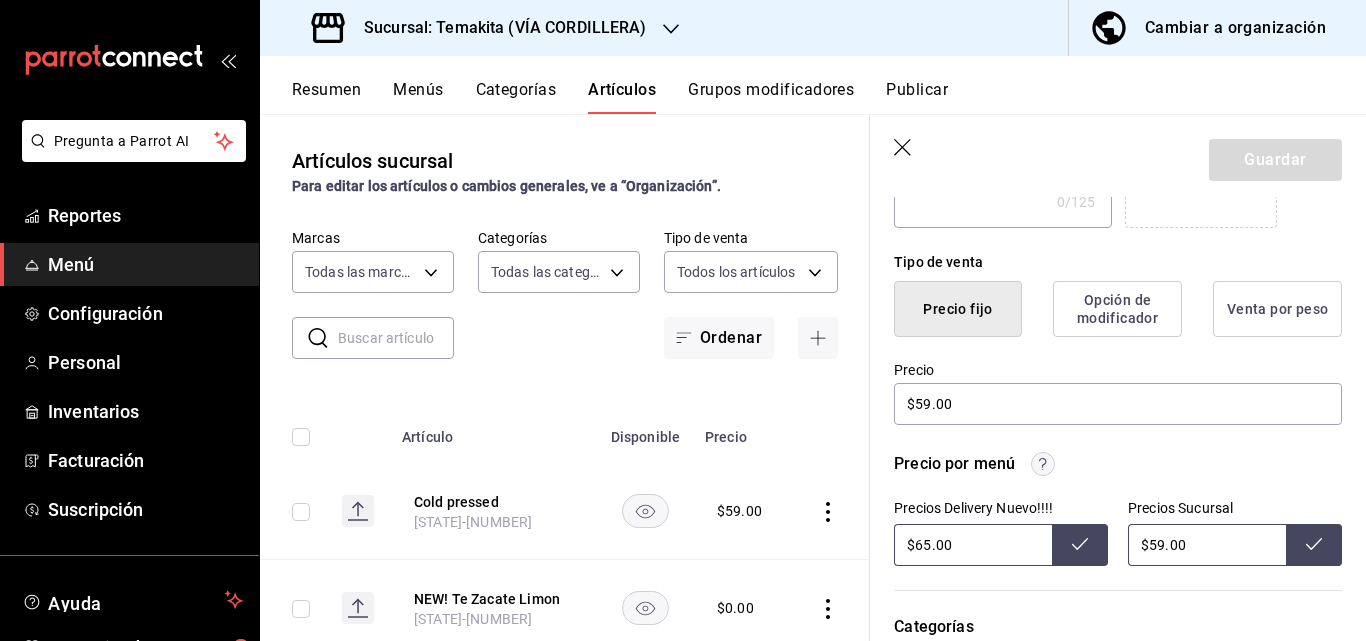 type on "$59.00" 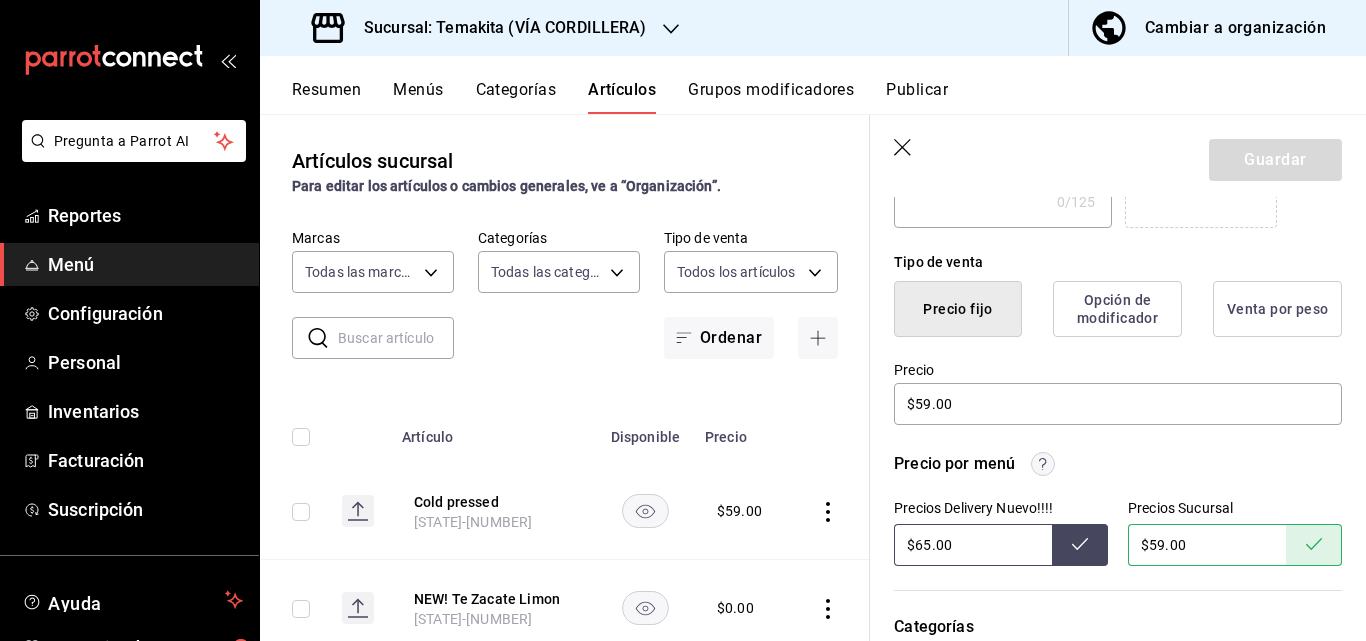 click on "Precio por menú Precios Delivery Nuevo!!!! $[PRICE] Precios Sucursal $[PRICE]" at bounding box center (1118, 509) 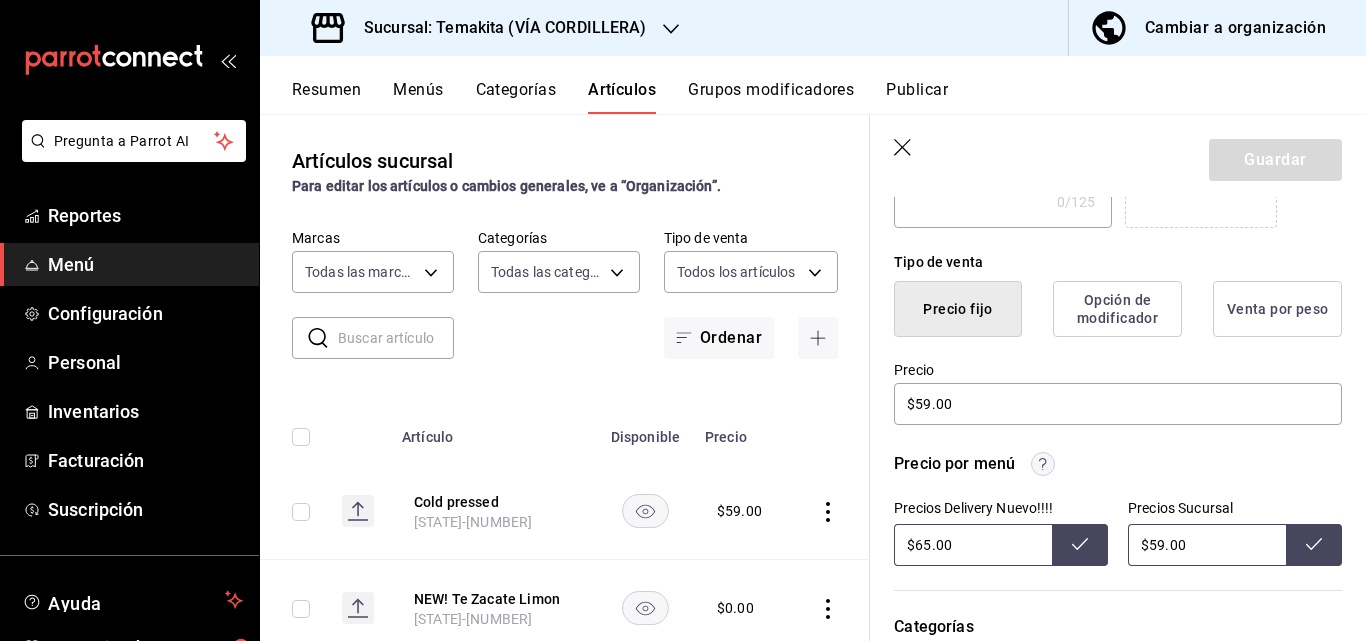click on "Precio por menú Precios Delivery Nuevo!!!! $[PRICE] Precios Sucursal $[PRICE]" at bounding box center (1106, 497) 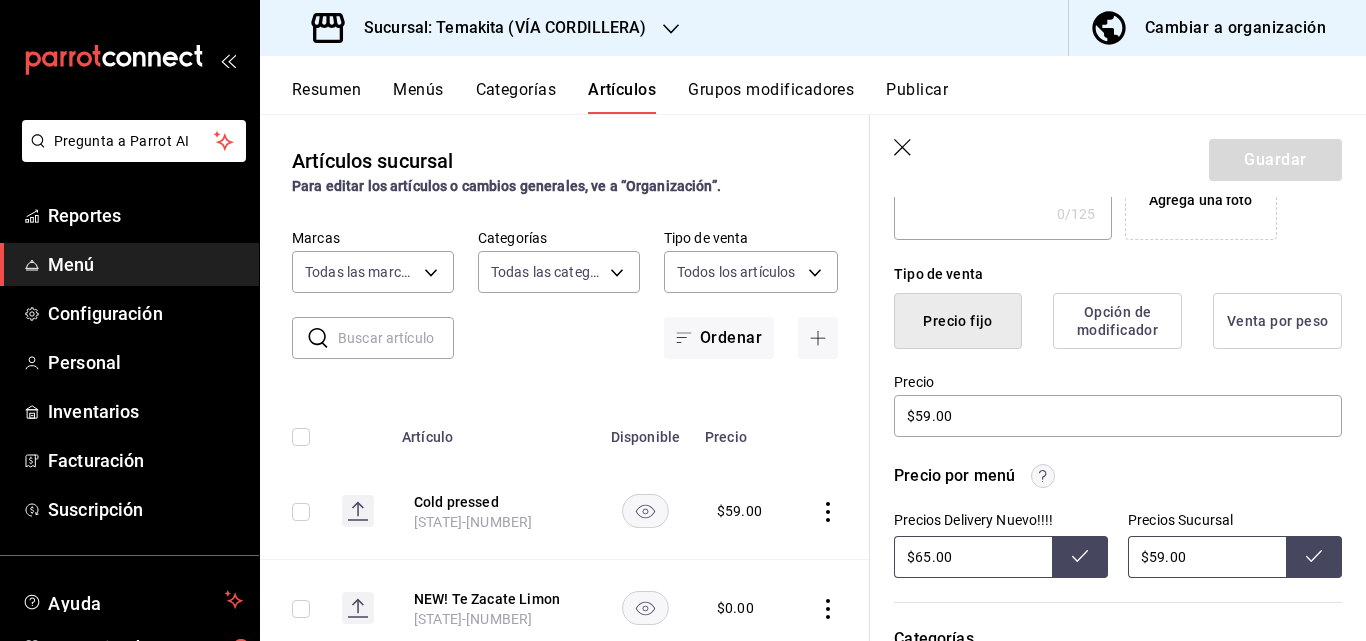 scroll, scrollTop: 388, scrollLeft: 0, axis: vertical 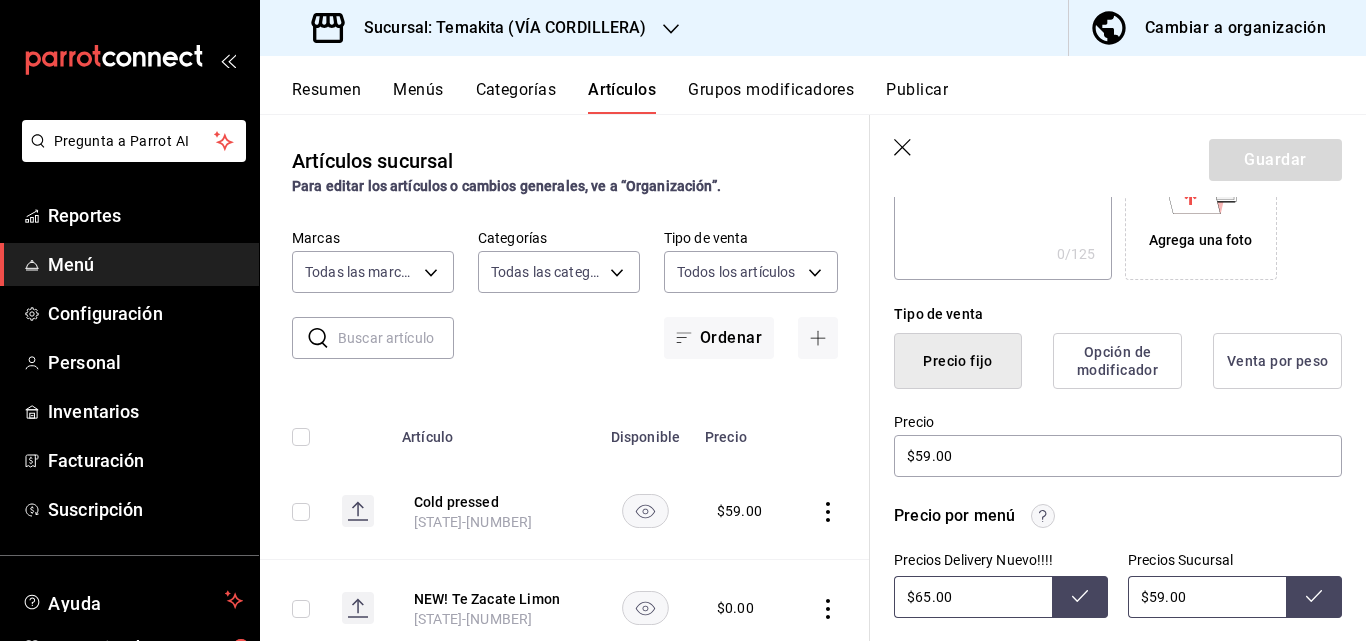click on "Sucursal: Temakita (VÍA CORDILLERA)" at bounding box center [497, 28] 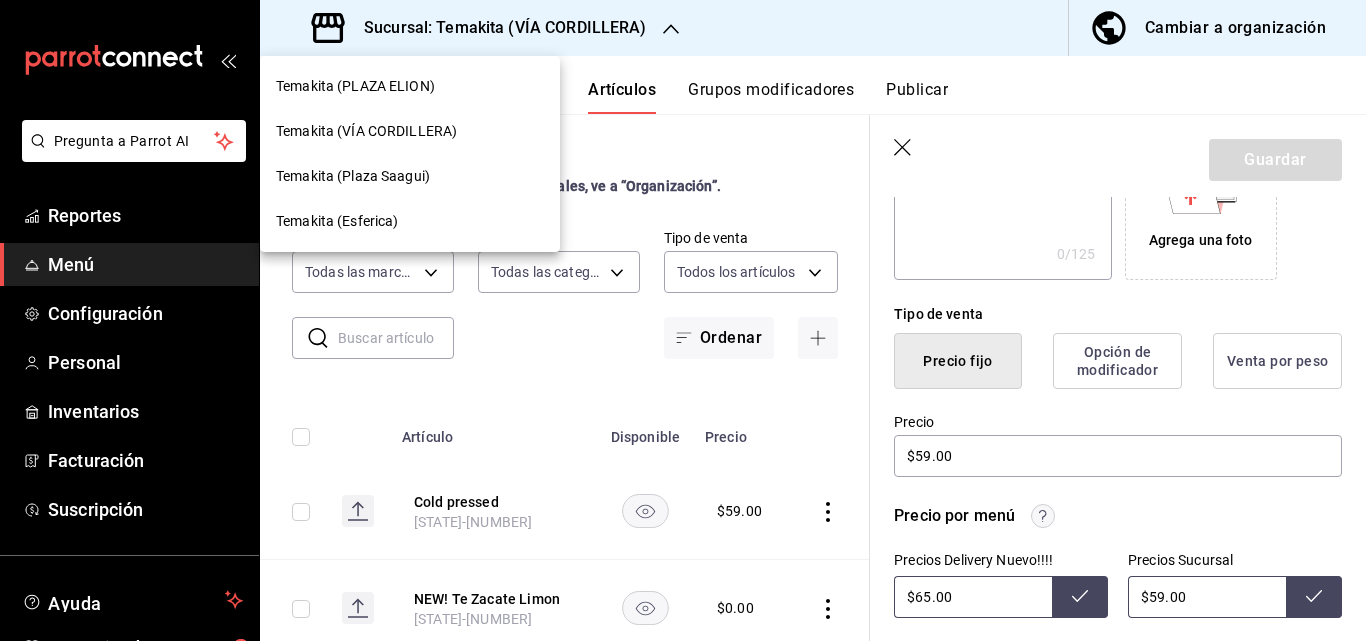 click at bounding box center [683, 320] 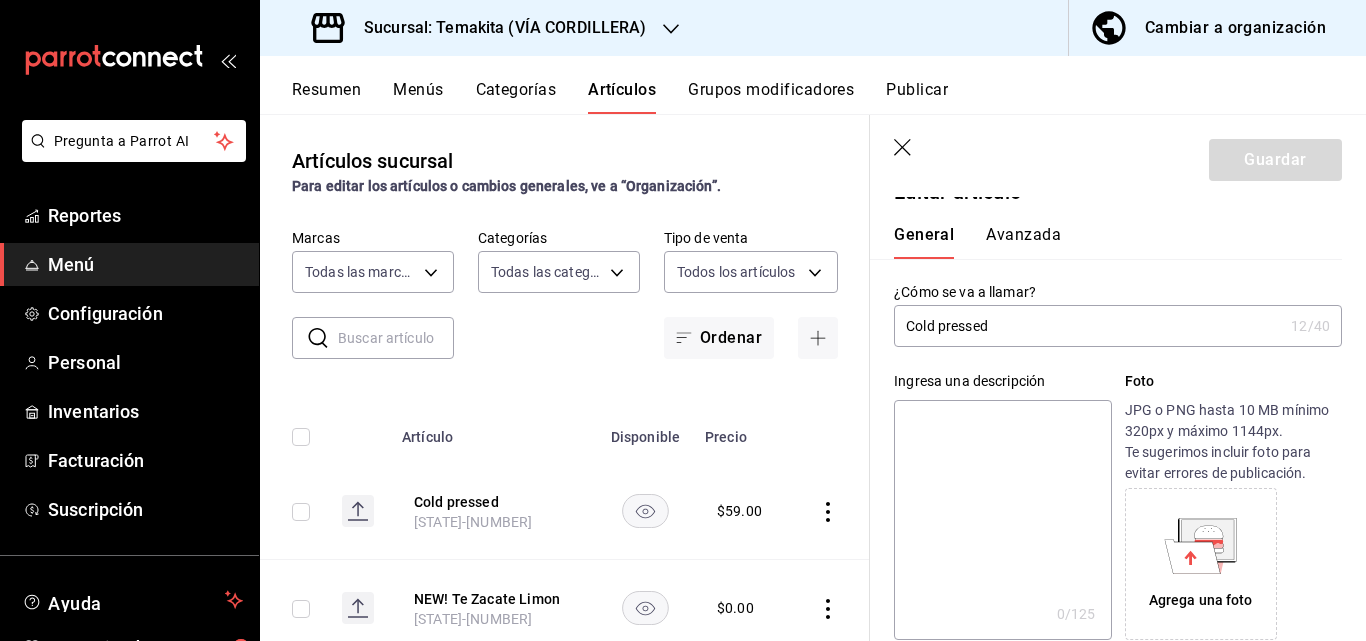 scroll, scrollTop: 0, scrollLeft: 0, axis: both 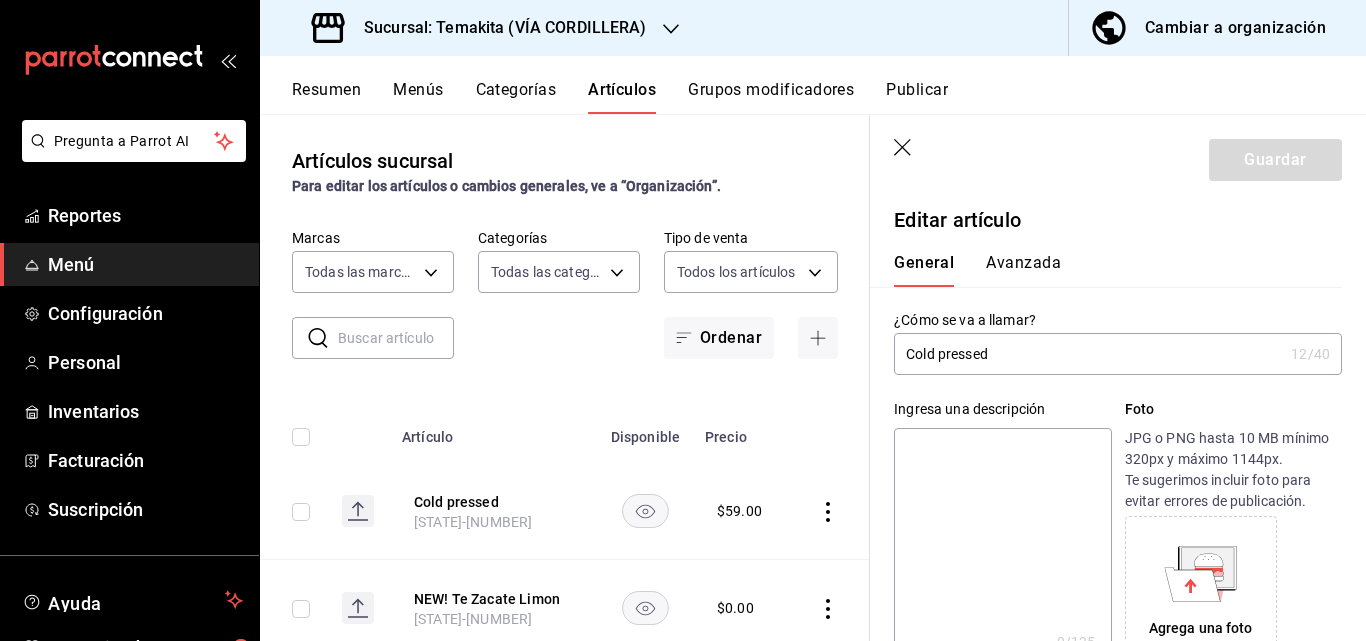 click on "Guardar" at bounding box center (1275, 160) 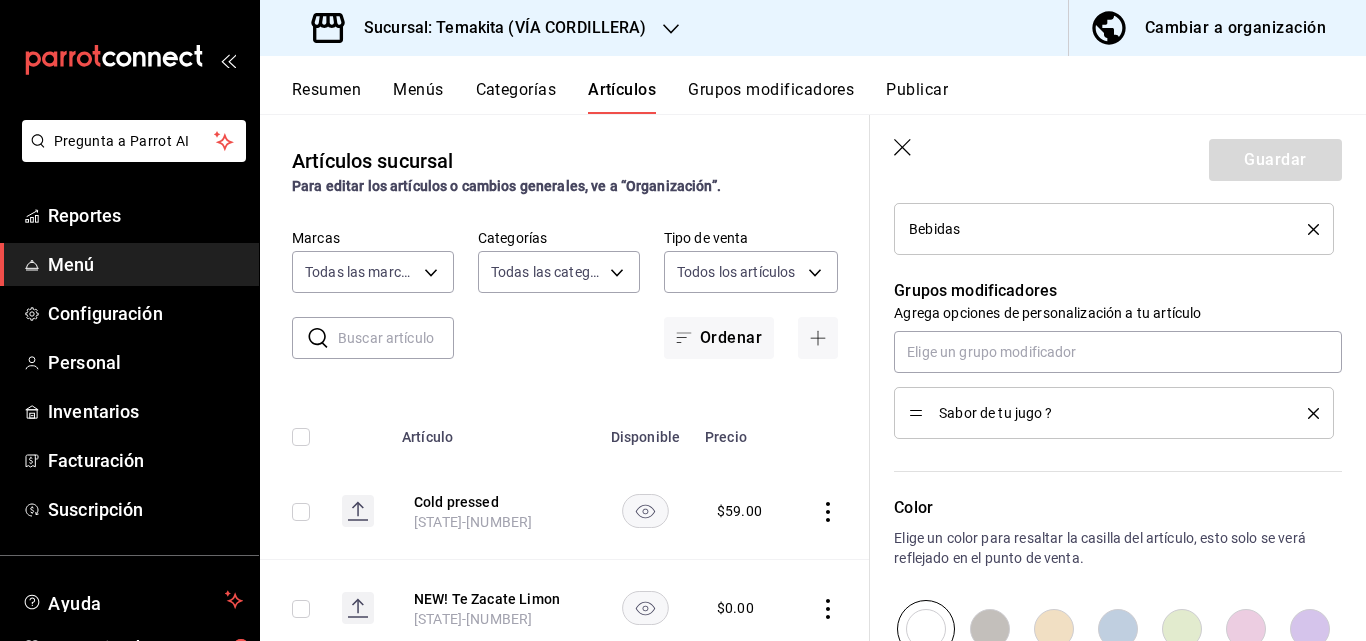 scroll, scrollTop: 1000, scrollLeft: 0, axis: vertical 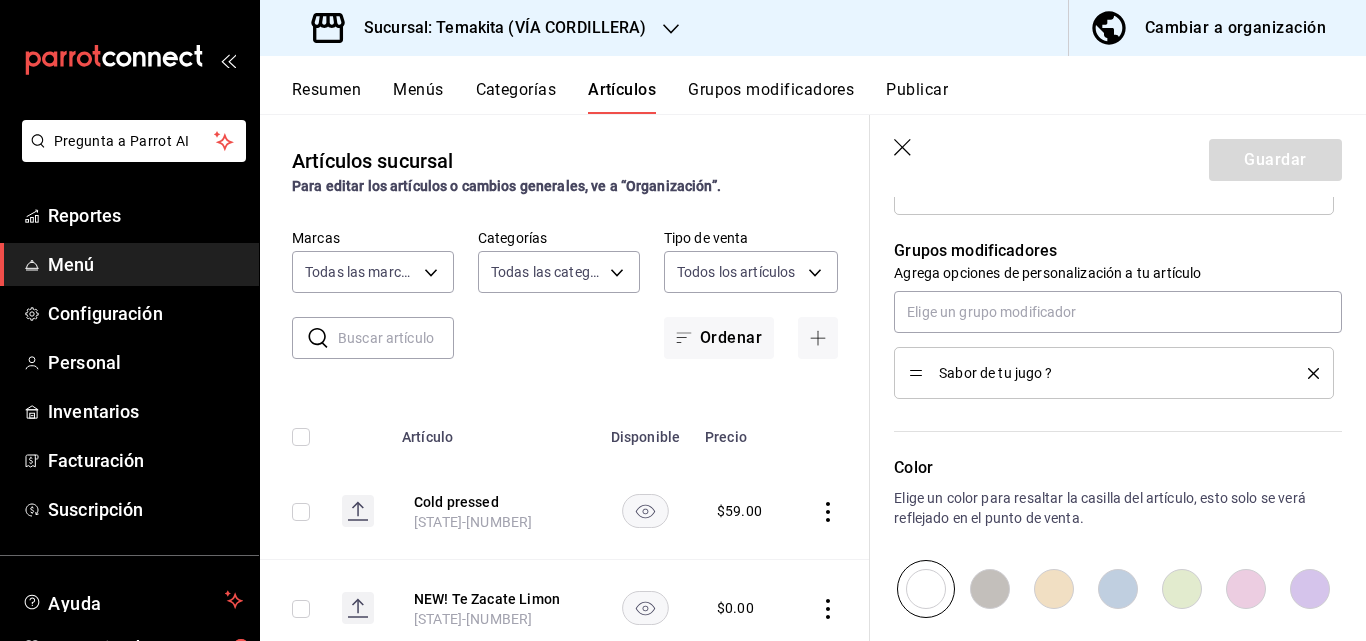 click on "Sabor de tu jugo ?" at bounding box center (1108, 373) 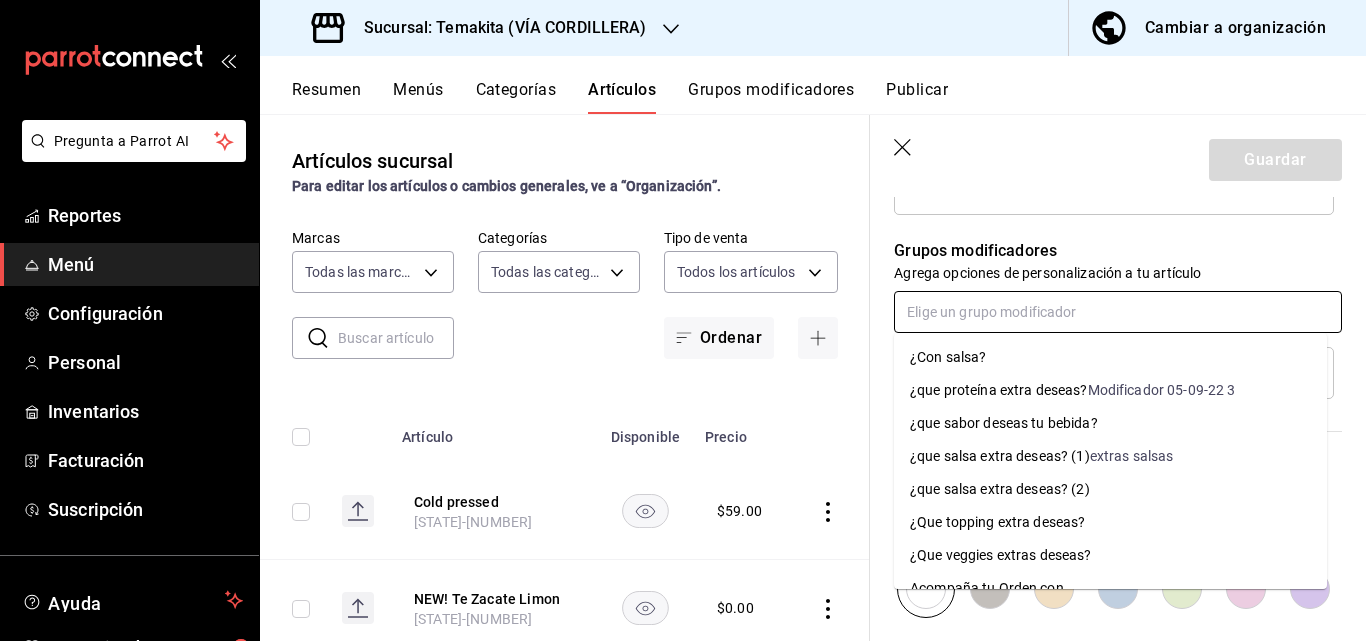click at bounding box center [1118, 312] 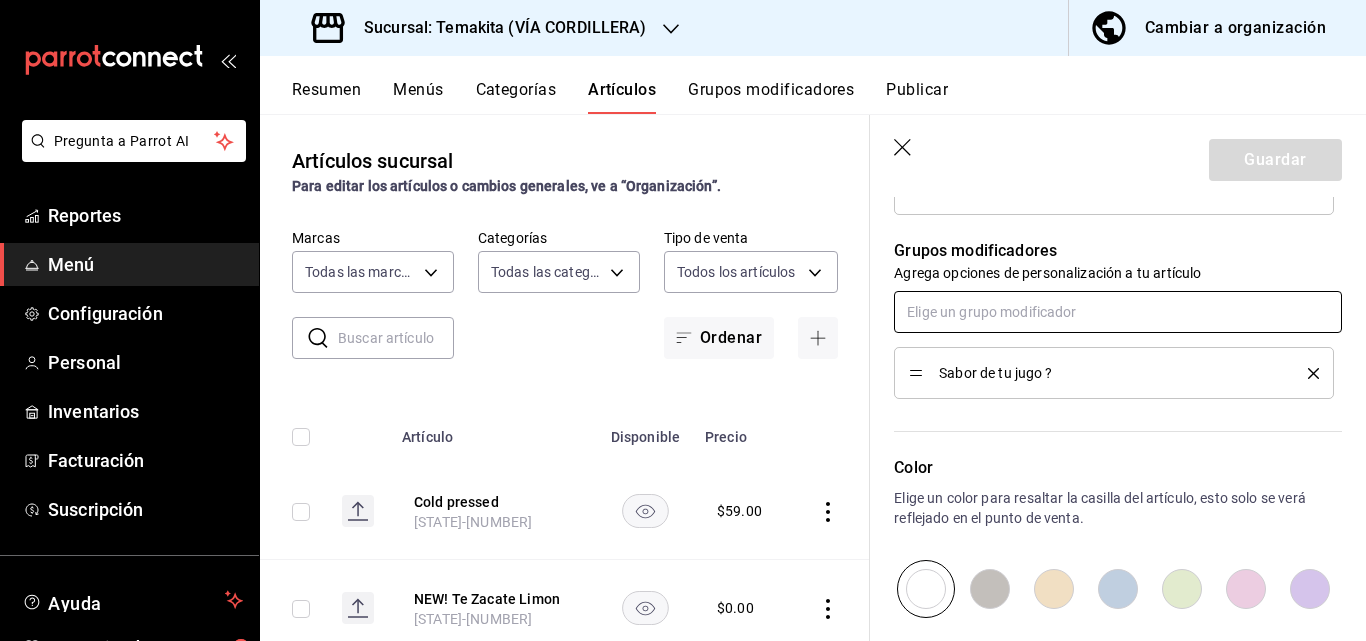 click at bounding box center (1118, 312) 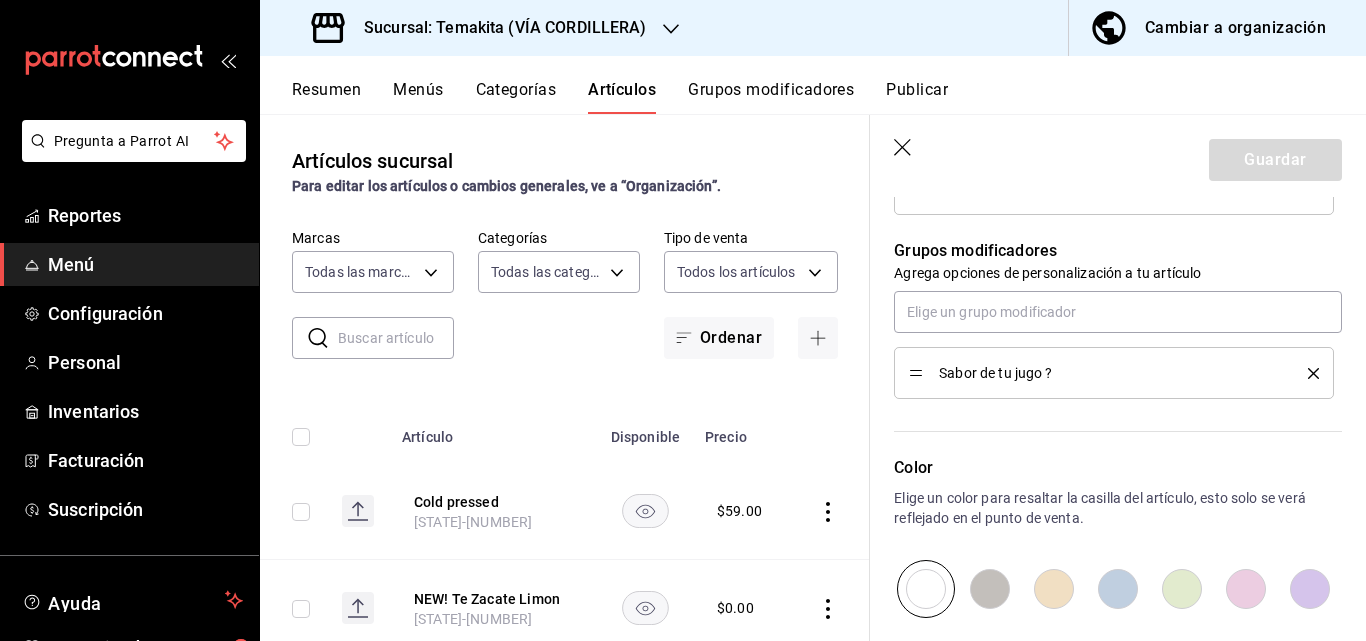click on "Sucursal: Temakita (VÍA CORDILLERA)" at bounding box center (497, 28) 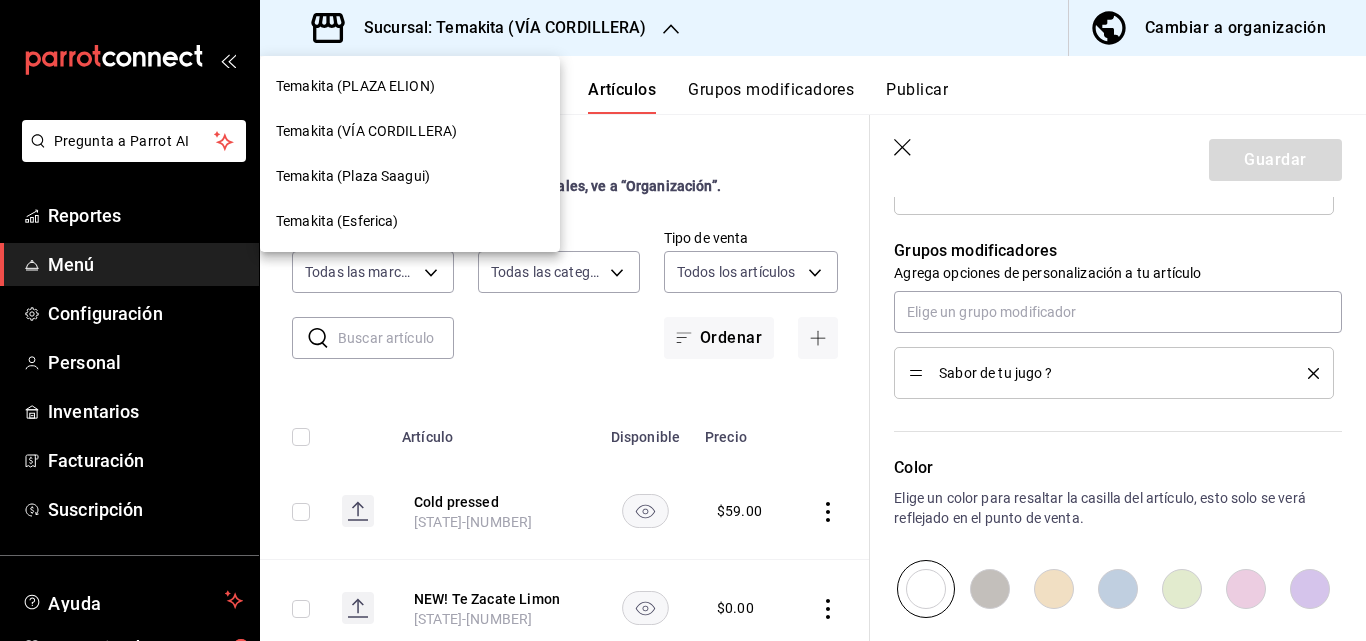 click on "Temakita (PLAZA ELION)" at bounding box center (410, 86) 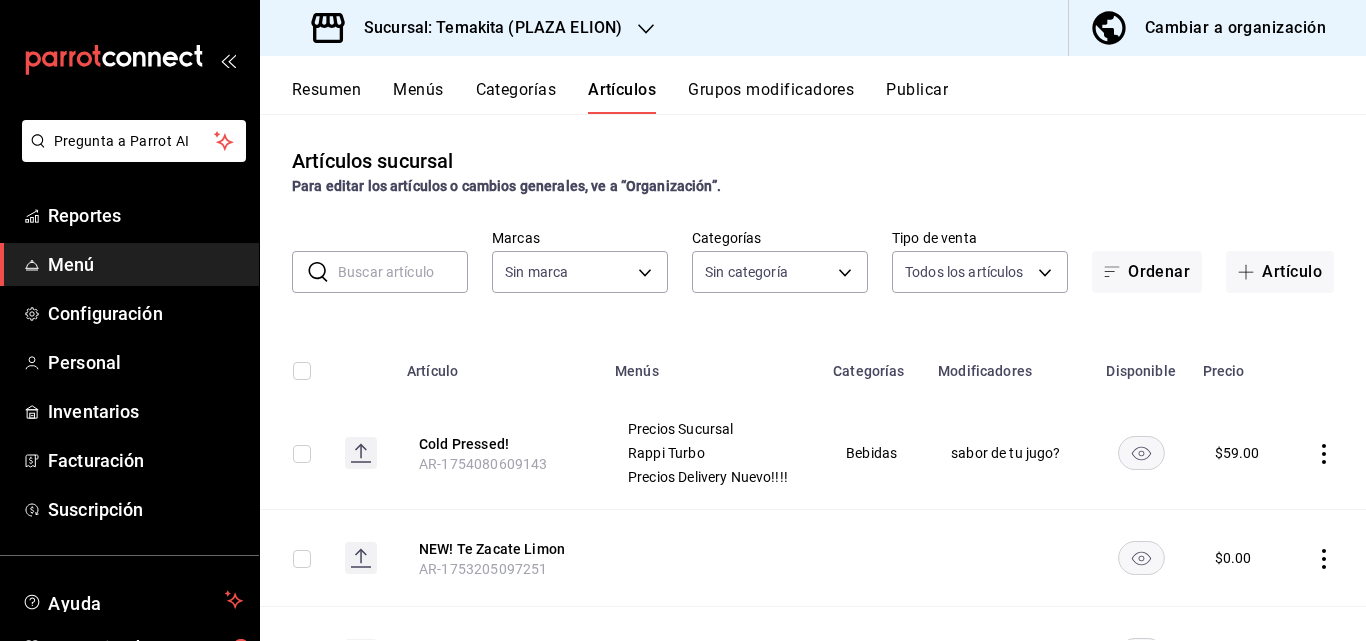 type on "5ecb883c-6082-454f-b014-e9f75b7424c0,f549d267-c7ca-4f3c-8681-269f550fd1cd" 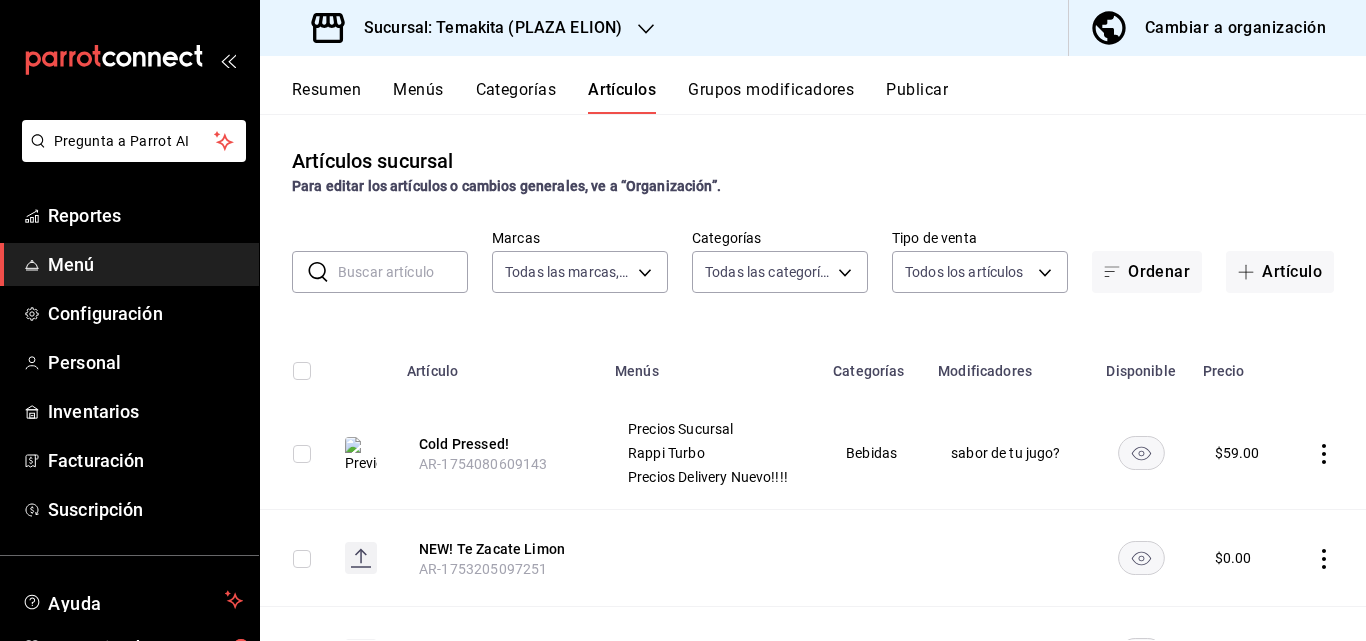 click 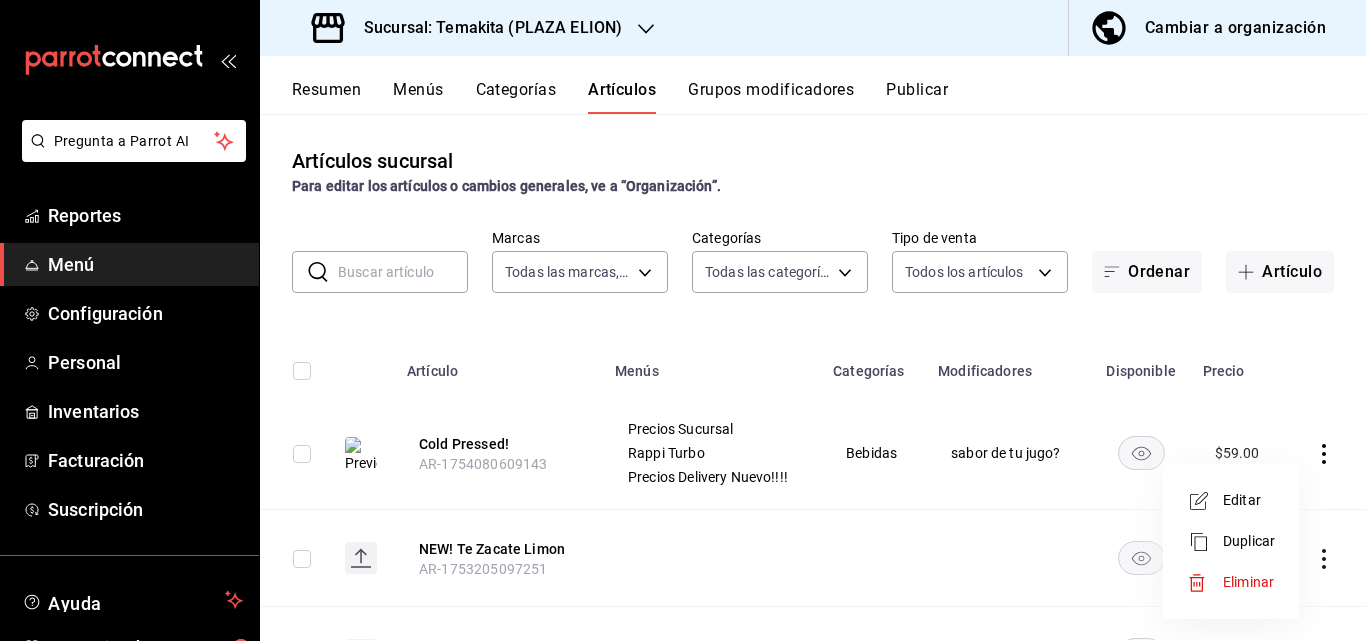 click on "Editar" at bounding box center (1249, 500) 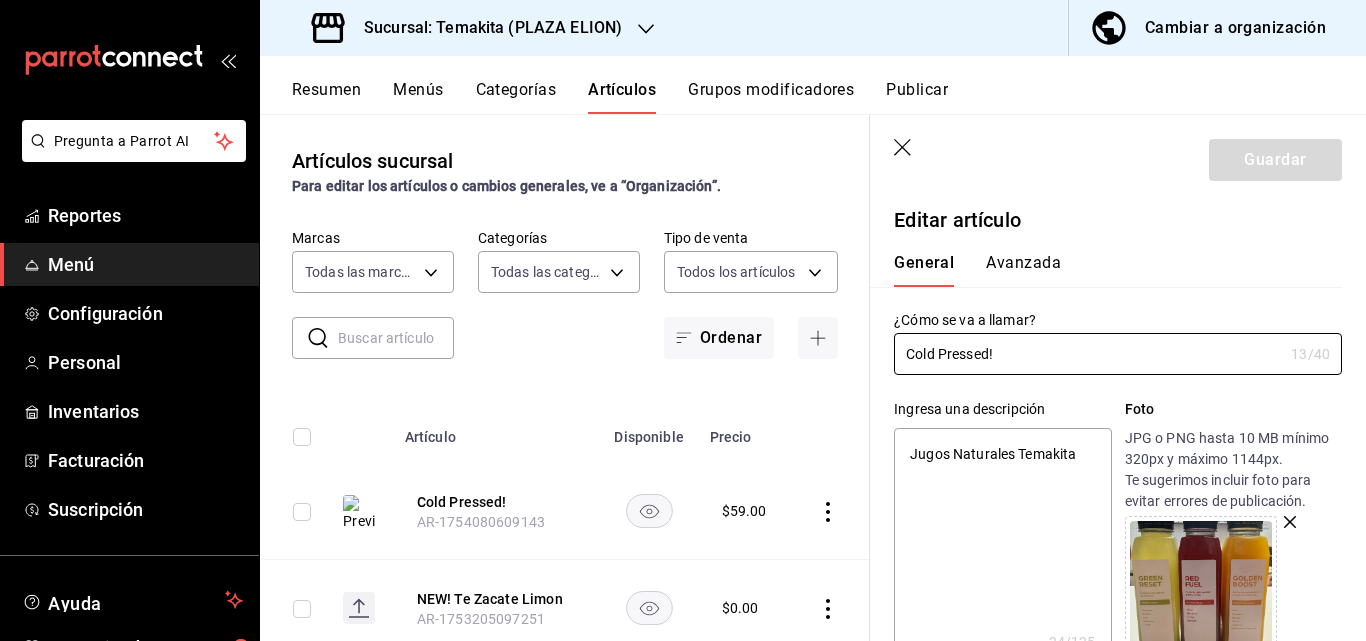 type on "x" 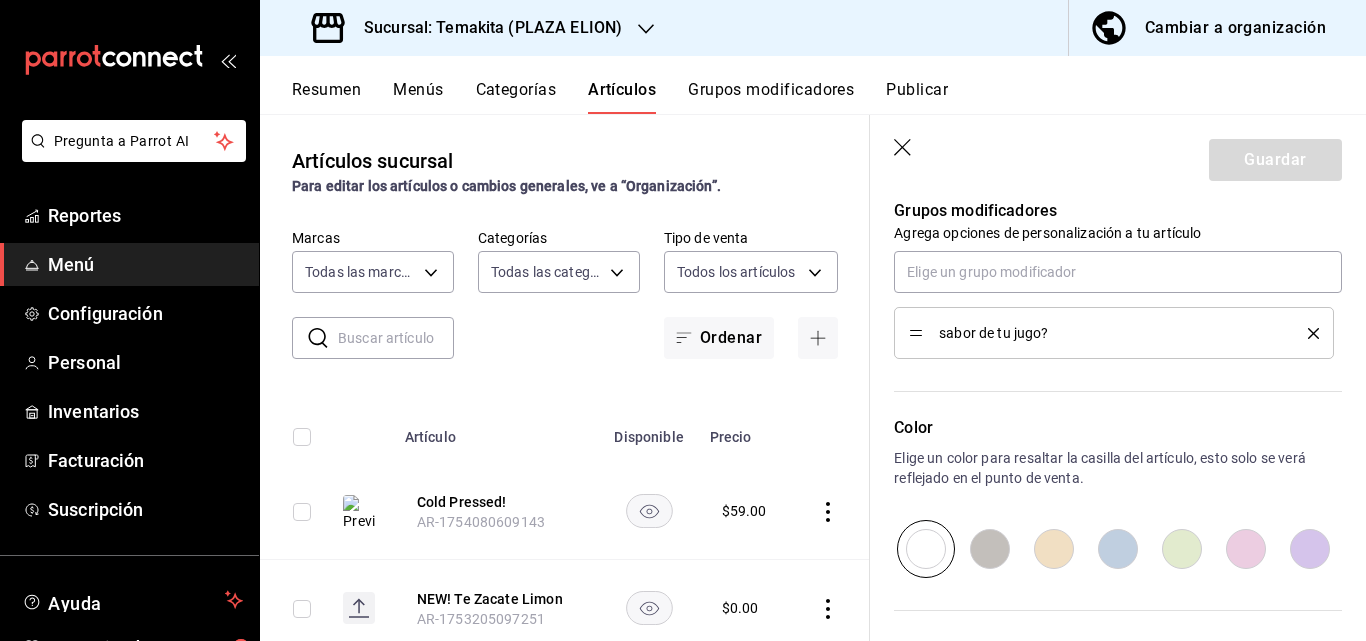 scroll, scrollTop: 1080, scrollLeft: 0, axis: vertical 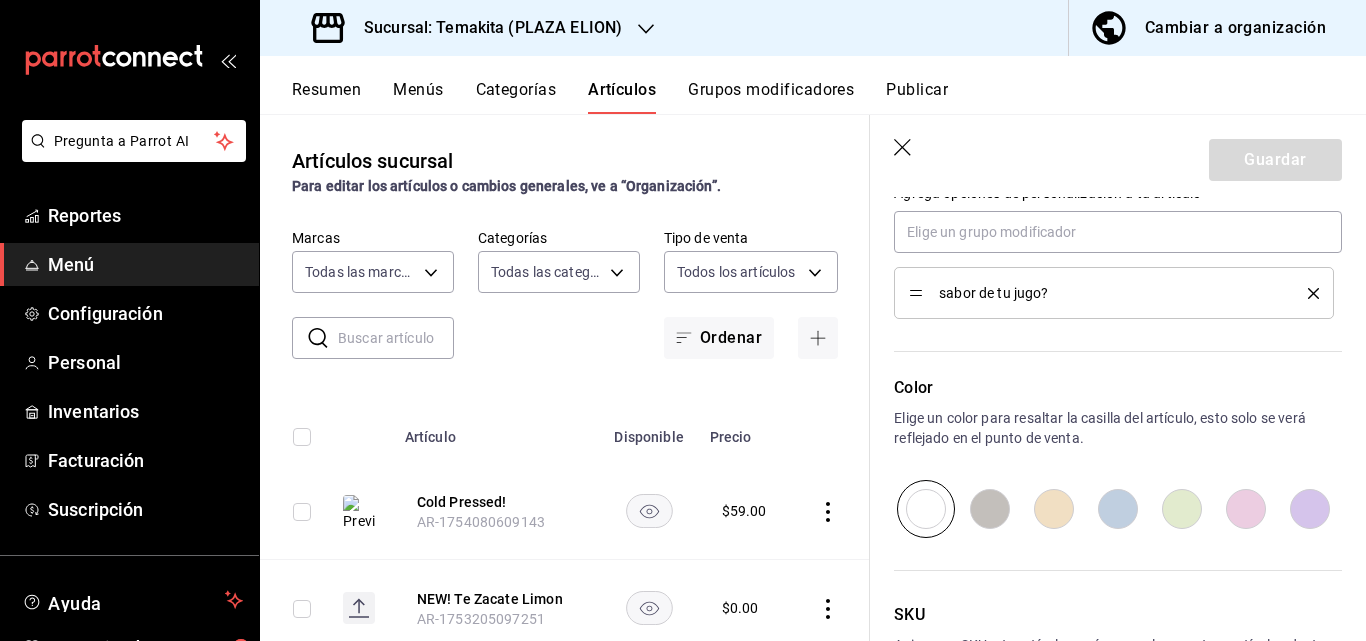 click on "sabor de tu jugo?" at bounding box center (1108, 293) 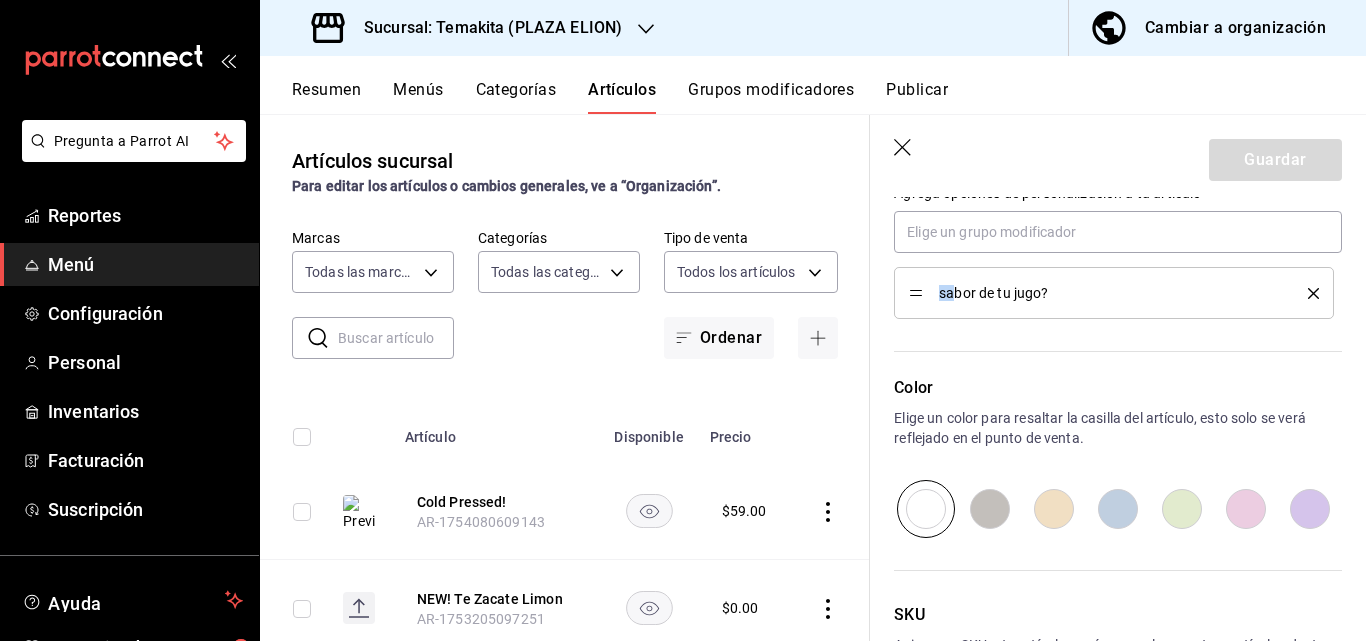 drag, startPoint x: 957, startPoint y: 294, endPoint x: 910, endPoint y: 290, distance: 47.169907 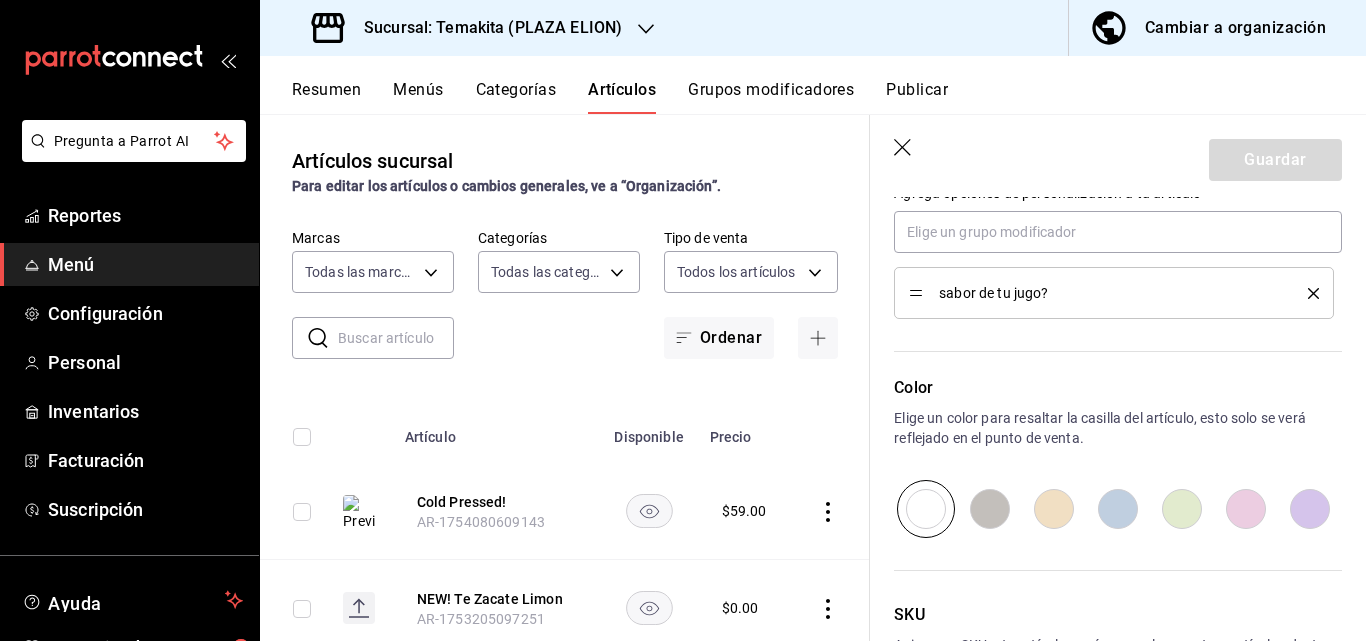 type on "x" 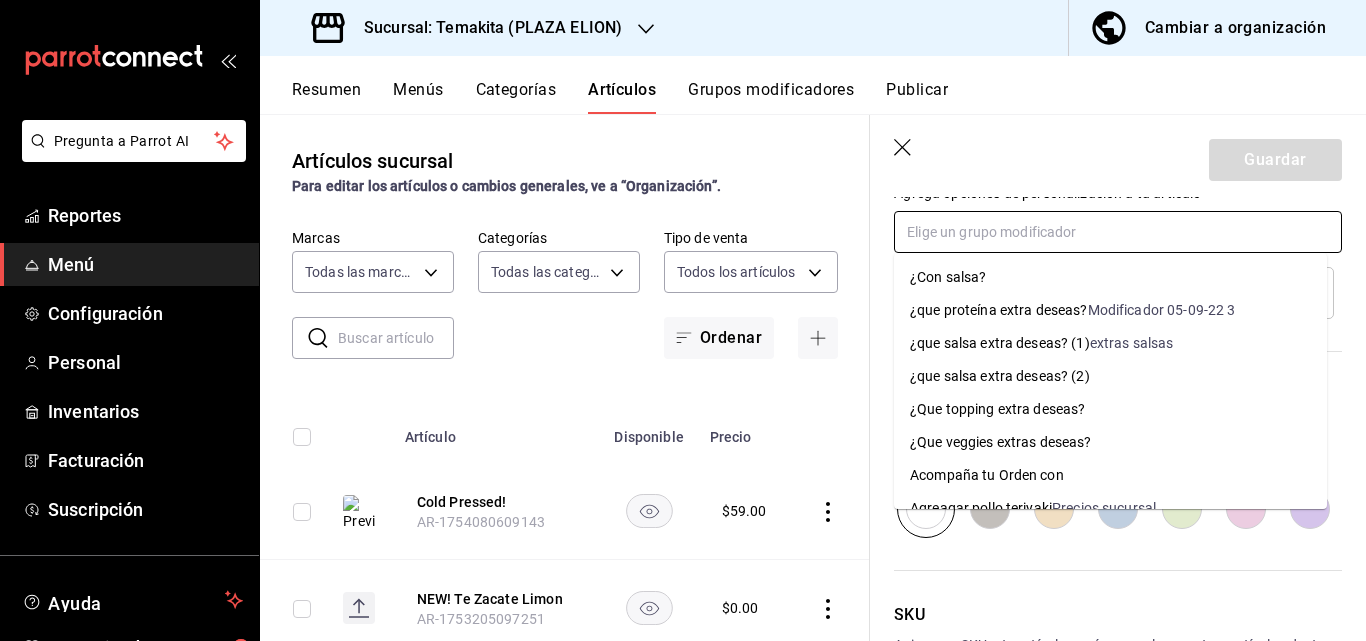 click at bounding box center [1118, 232] 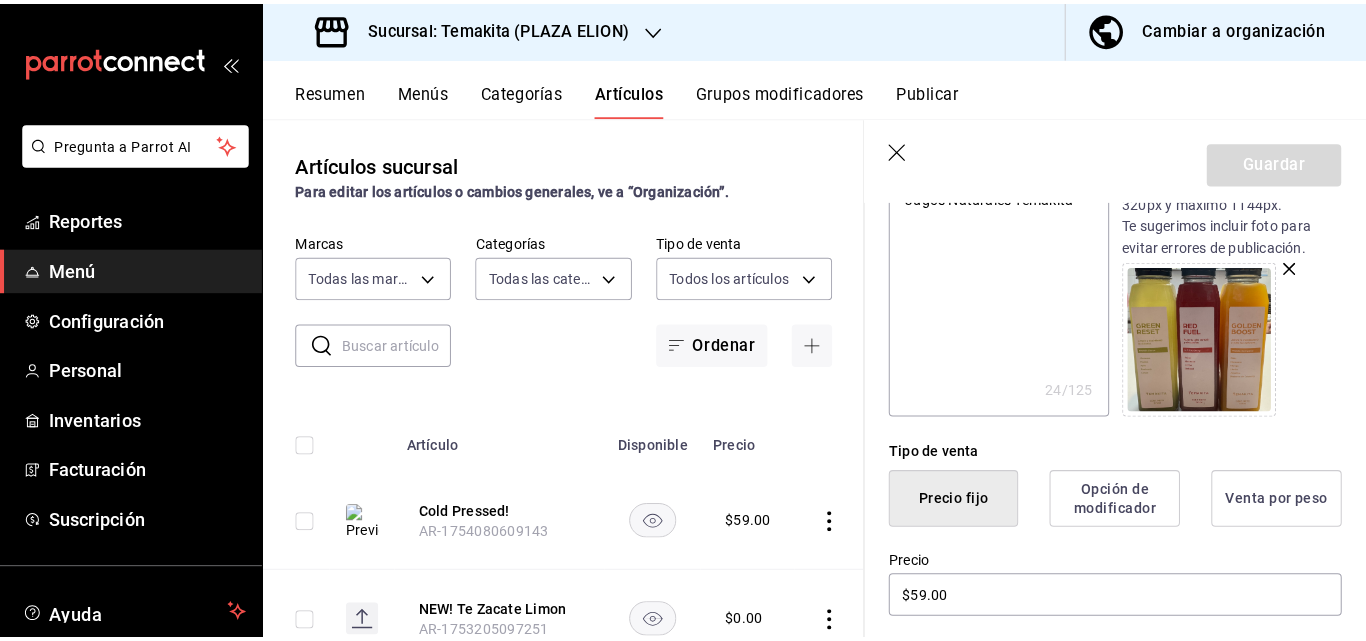 scroll, scrollTop: 220, scrollLeft: 0, axis: vertical 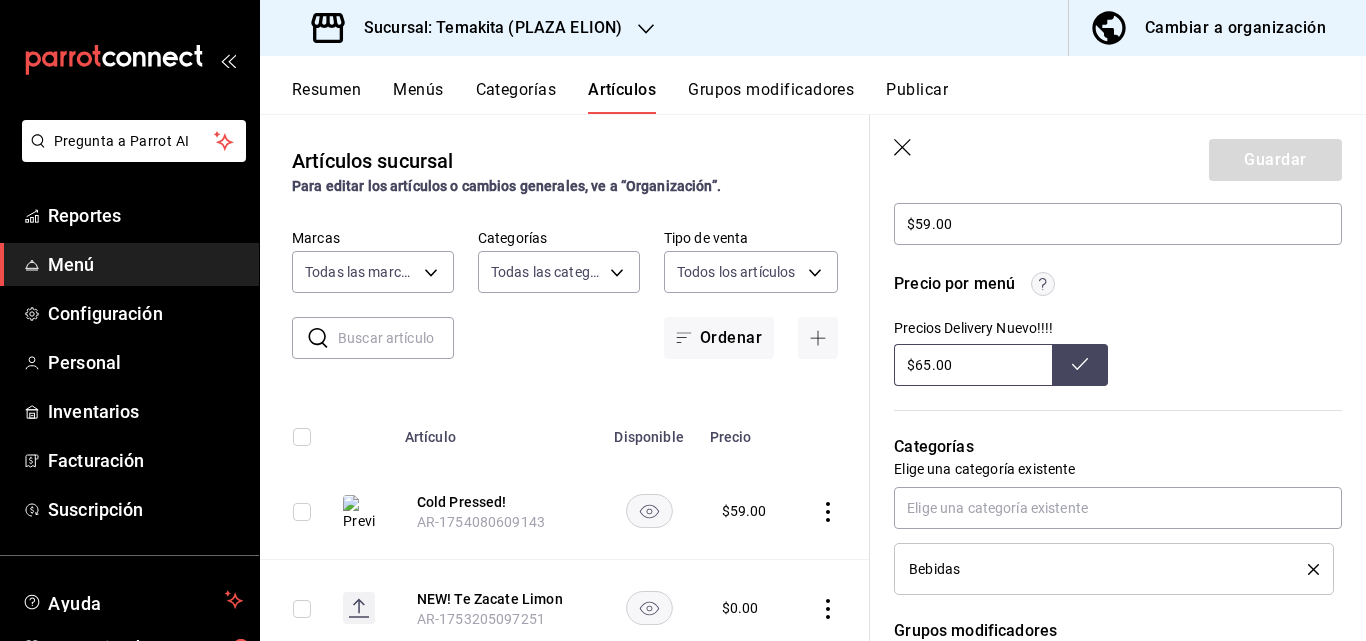 click on "Sucursal: Temakita (PLAZA ELION)" at bounding box center [485, 28] 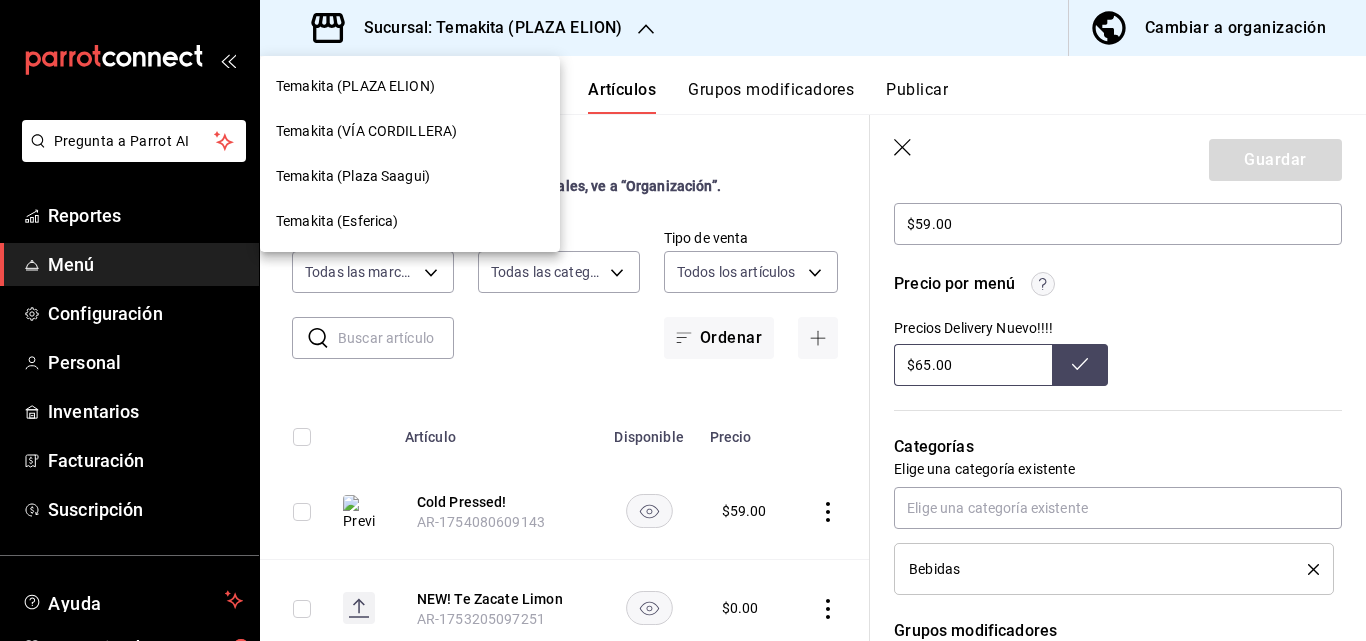 click on "Temakita (VÍA CORDILLERA)" at bounding box center [410, 131] 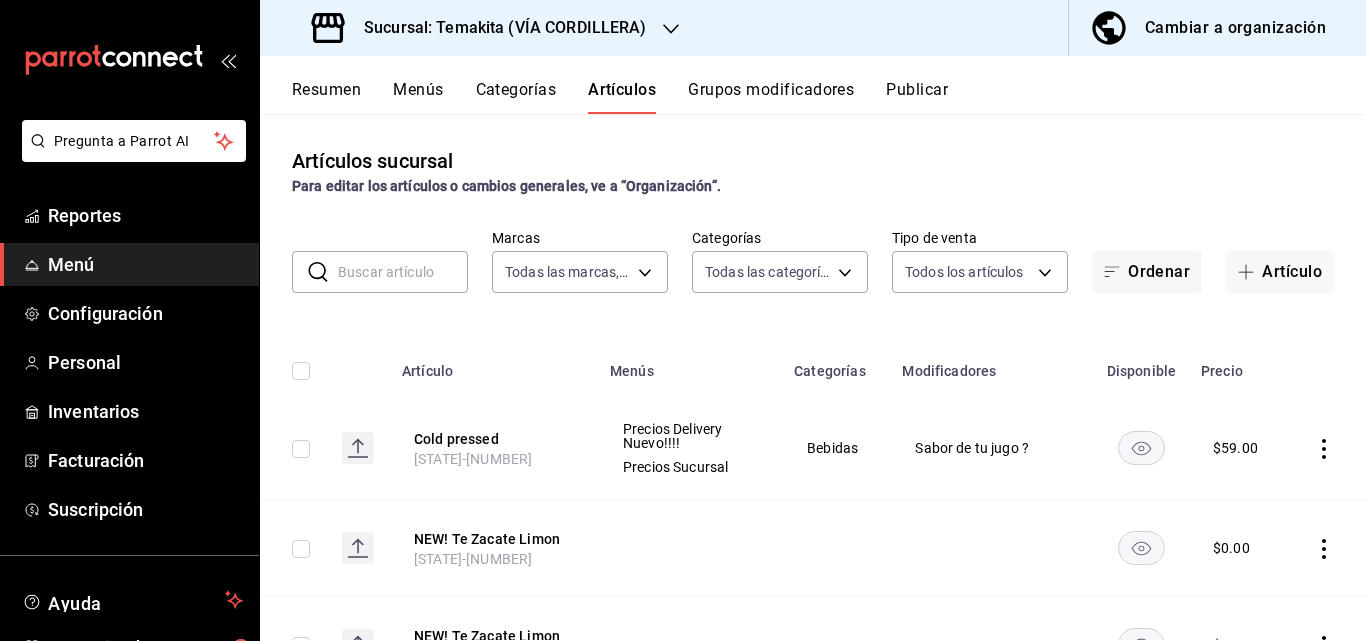 type on "[UUID],[UUID]" 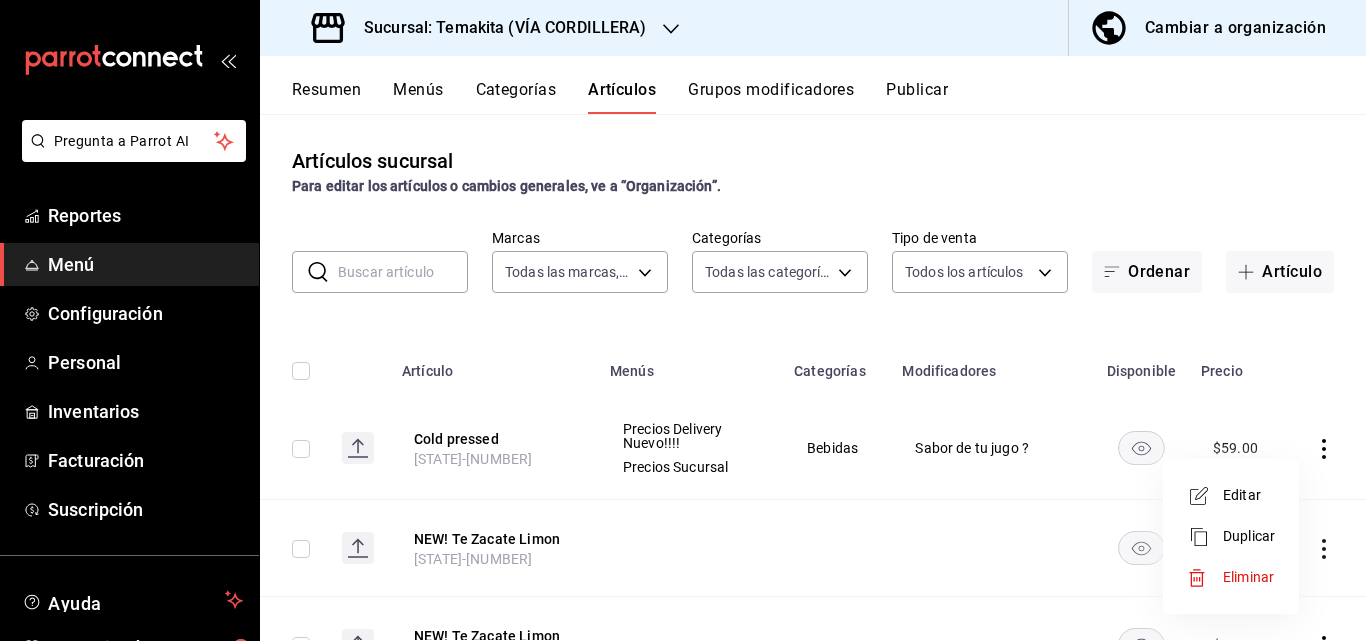 click at bounding box center (683, 320) 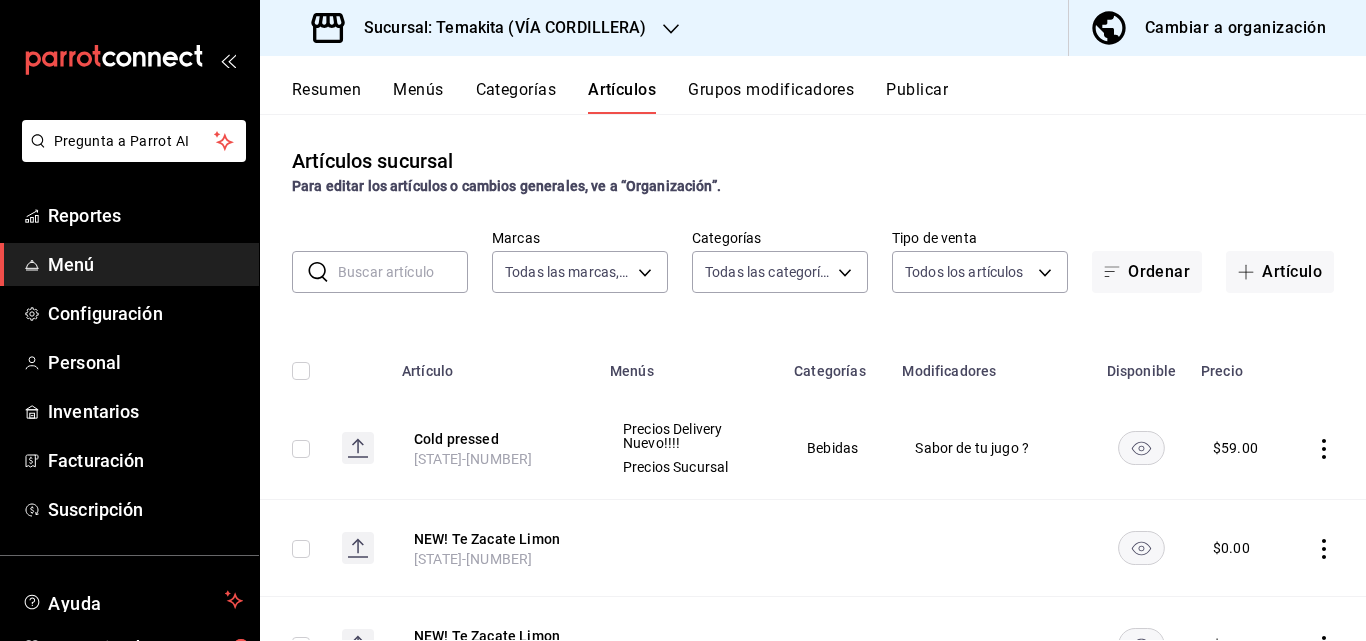click on "Sucursal: Temakita (VÍA CORDILLERA)" at bounding box center [481, 28] 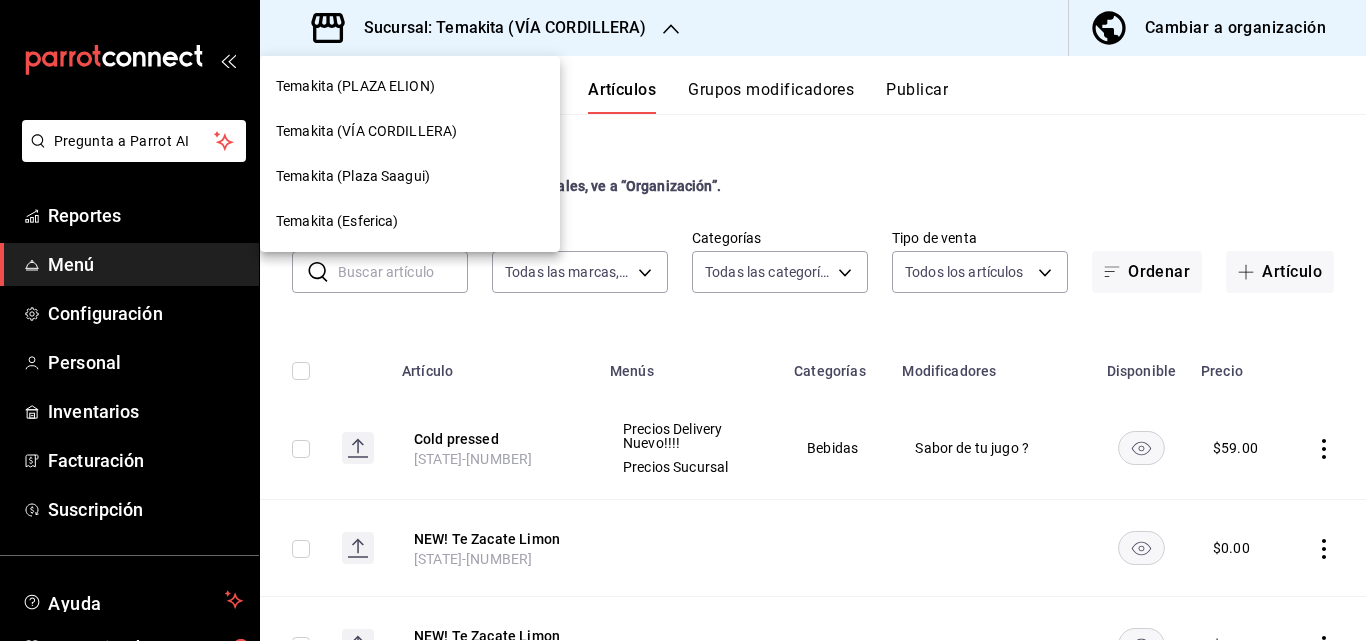 click on "Temakita (PLAZA ELION)" at bounding box center [410, 86] 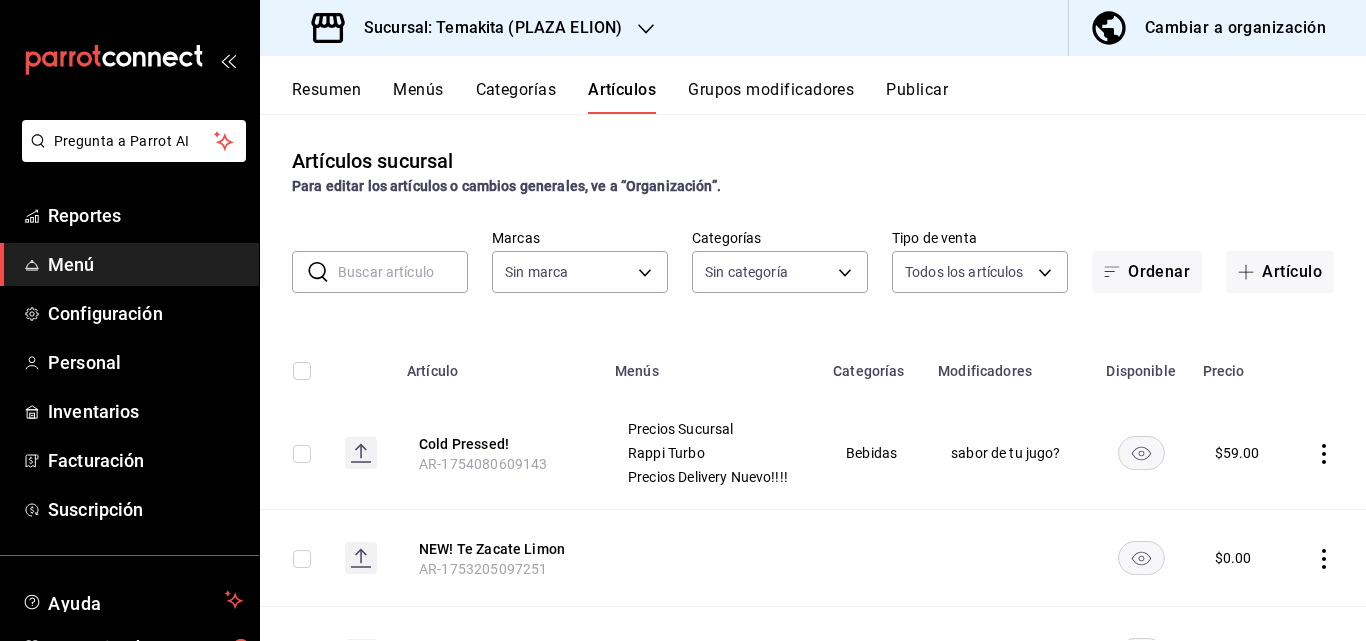 type on "5ecb883c-6082-454f-b014-e9f75b7424c0,f549d267-c7ca-4f3c-8681-269f550fd1cd" 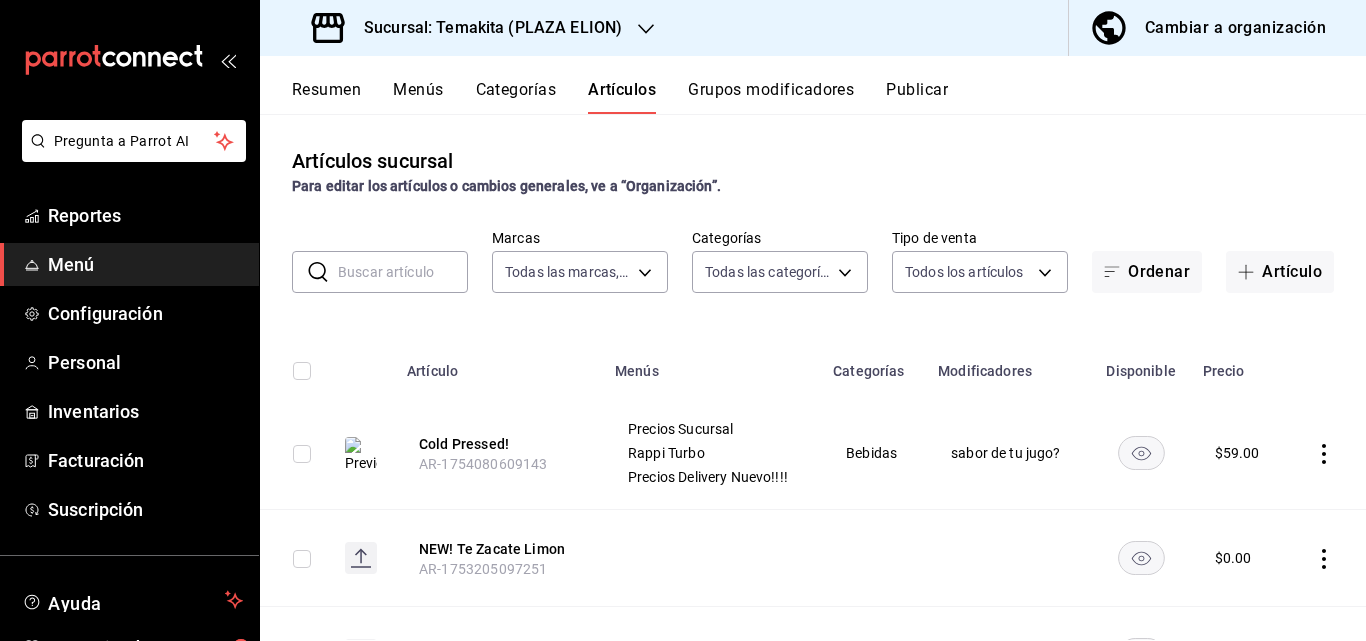 click on "Sucursal: Temakita (PLAZA ELION)" at bounding box center [469, 28] 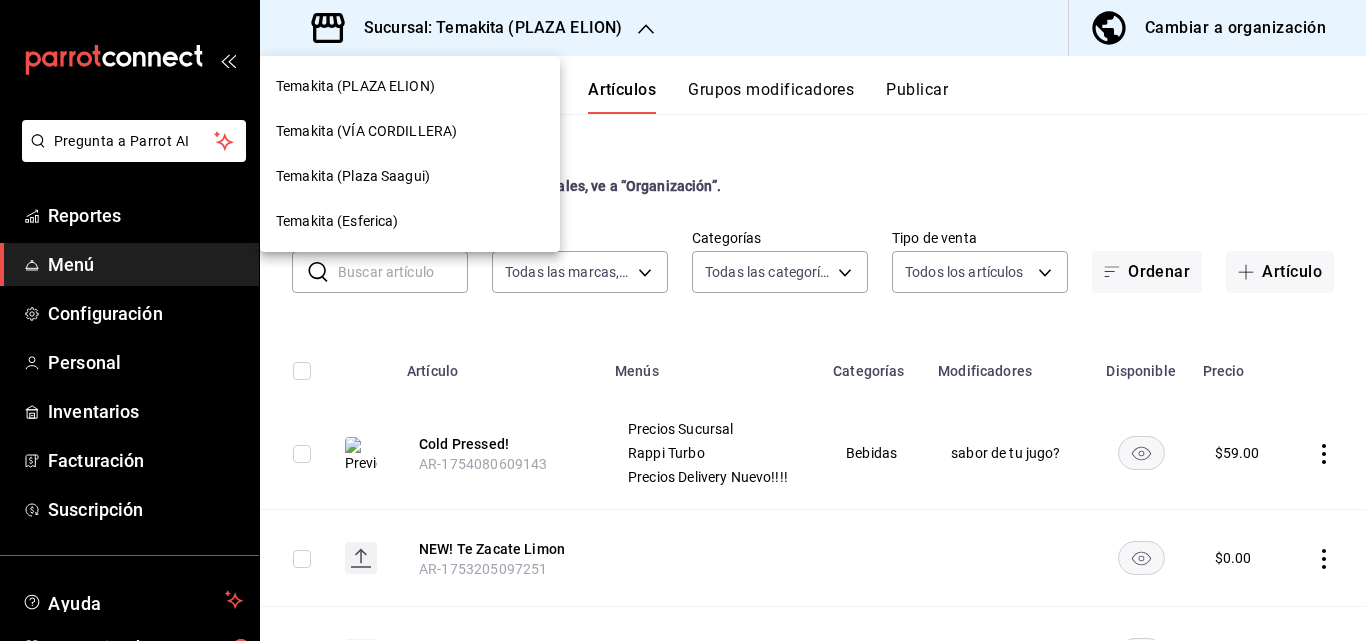 click on "Temakita (VÍA CORDILLERA)" at bounding box center (410, 131) 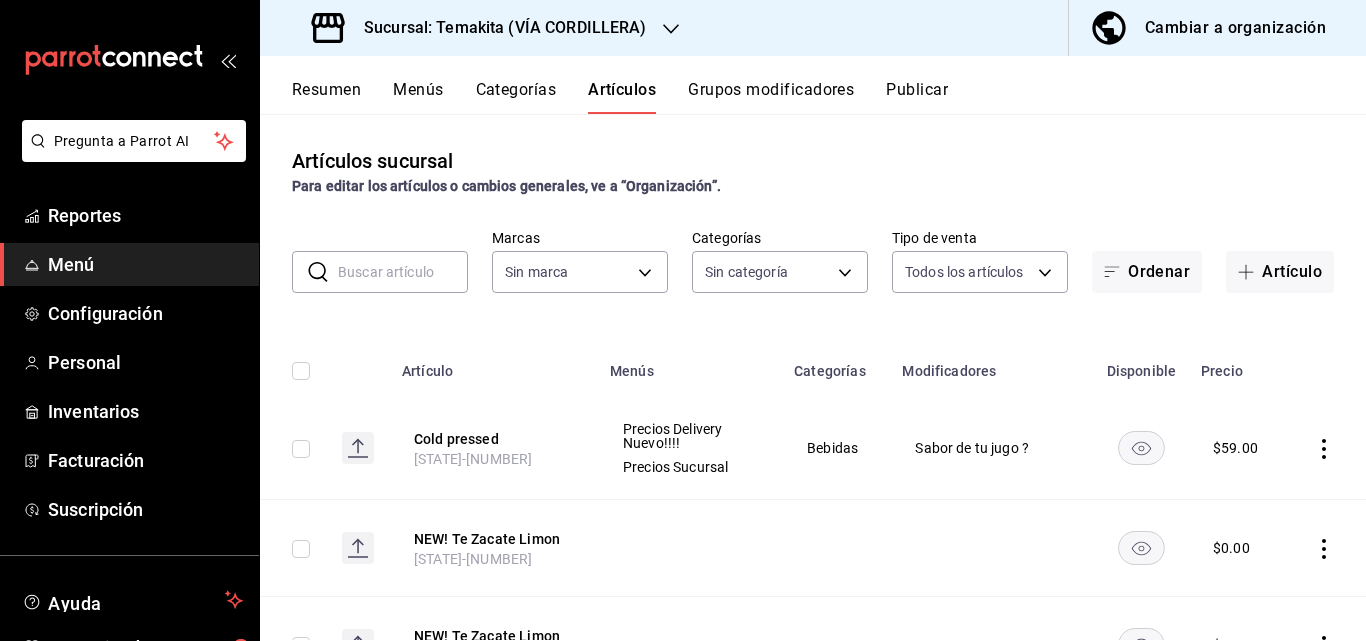 type on "[UUID],[UUID]" 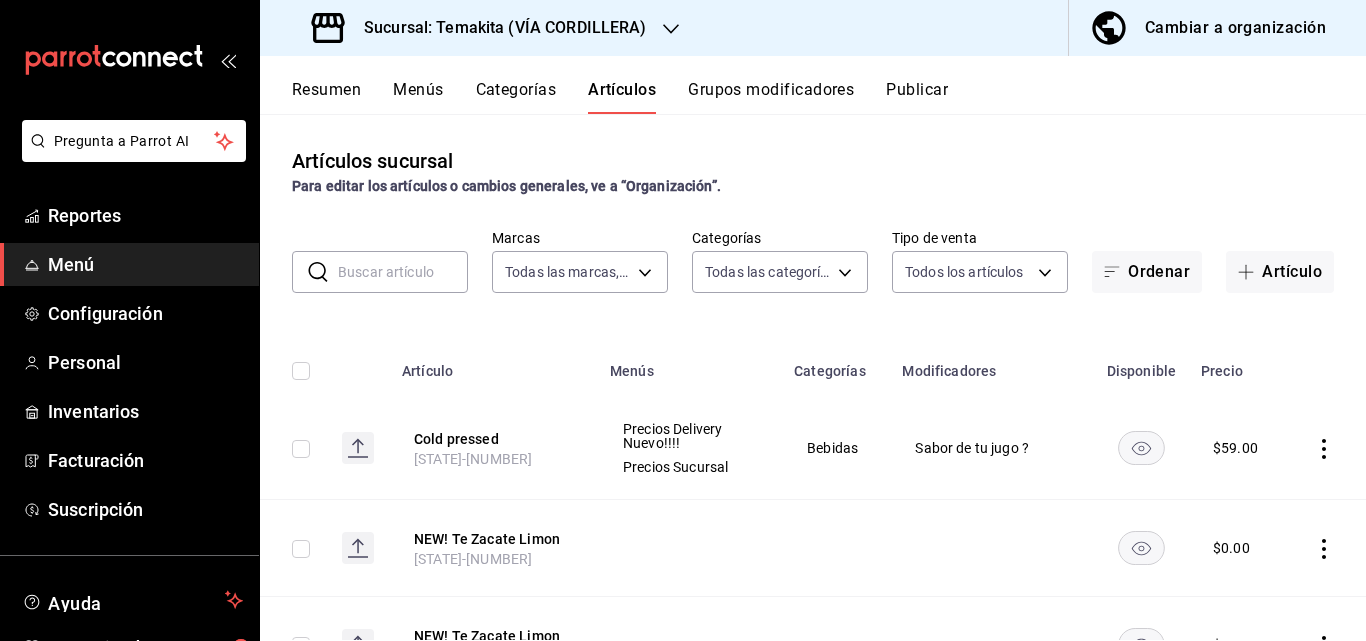 click 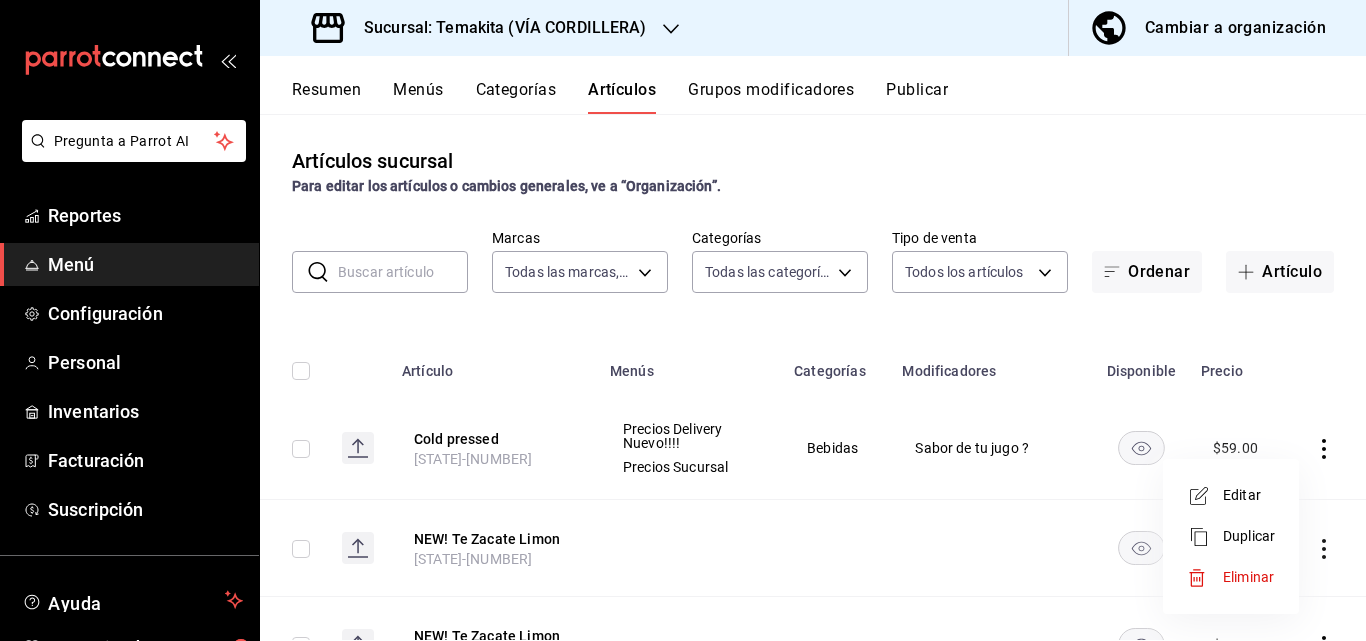 click on "Editar" at bounding box center (1249, 495) 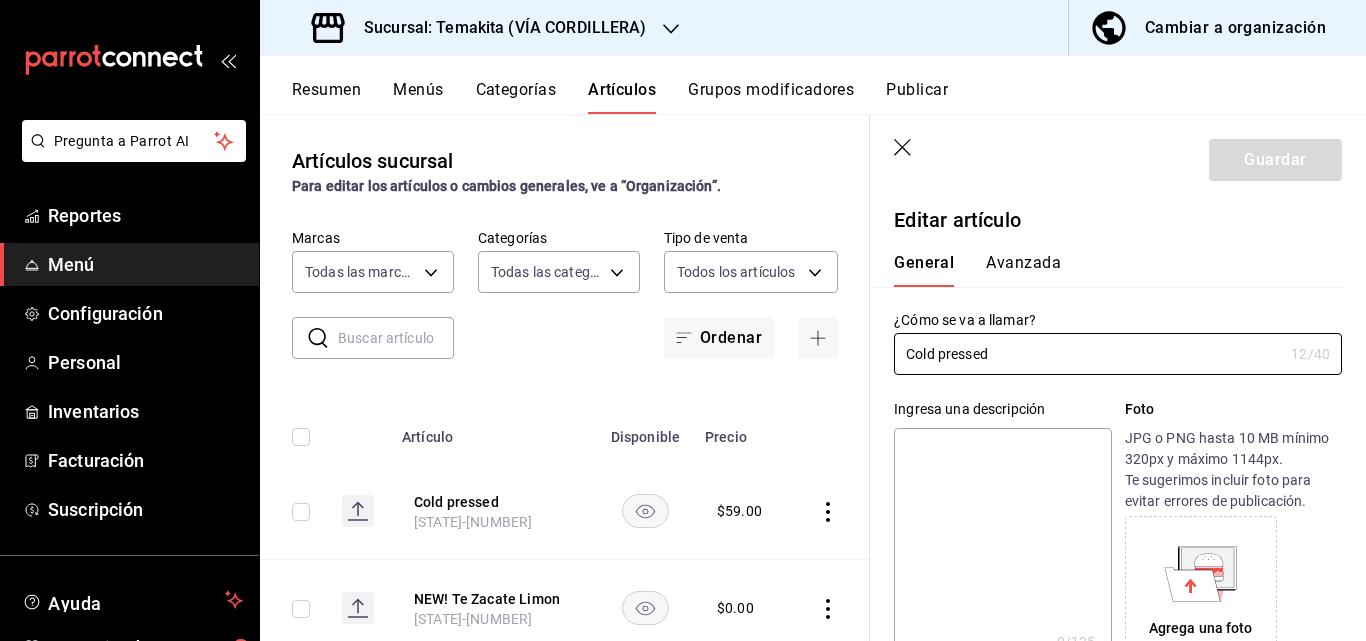type on "$59.00" 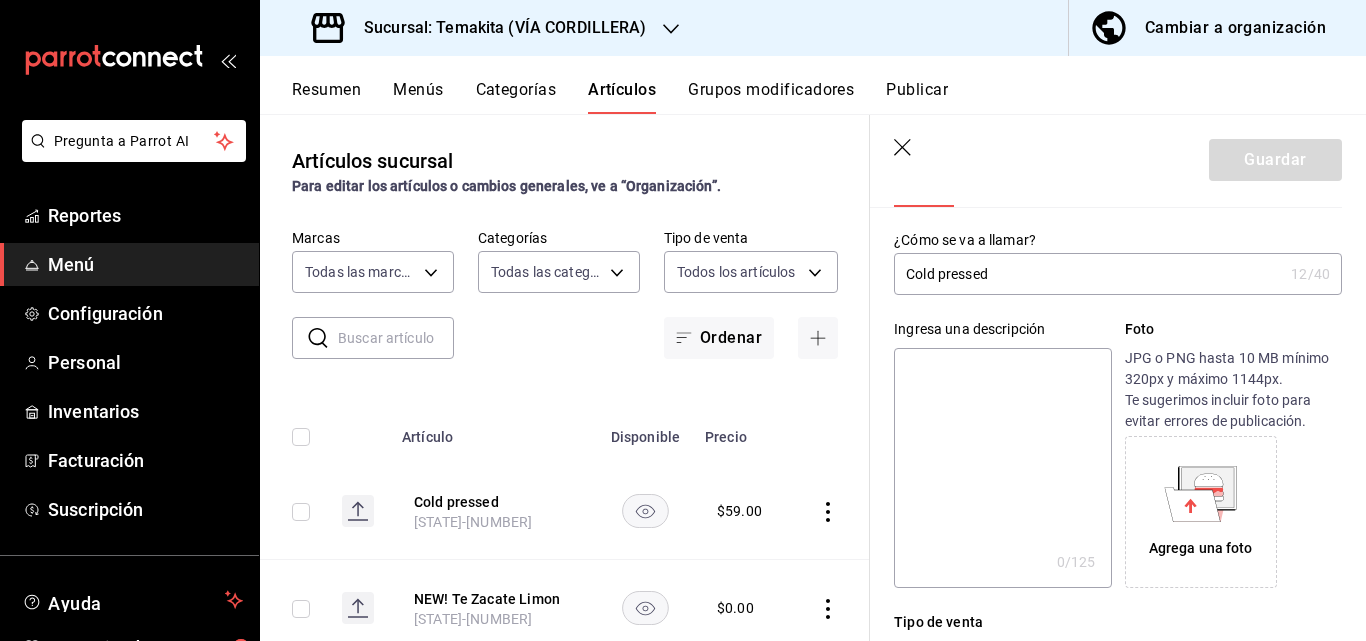 scroll, scrollTop: 120, scrollLeft: 0, axis: vertical 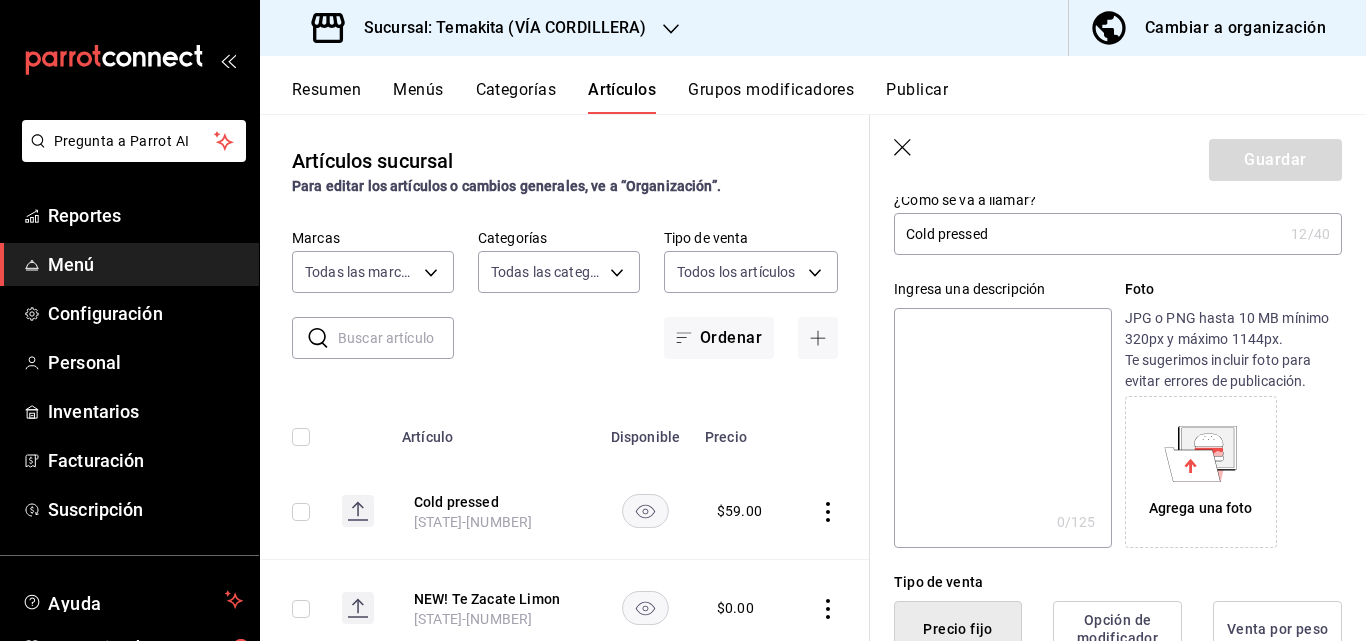 drag, startPoint x: 1224, startPoint y: 479, endPoint x: 1176, endPoint y: 525, distance: 66.48308 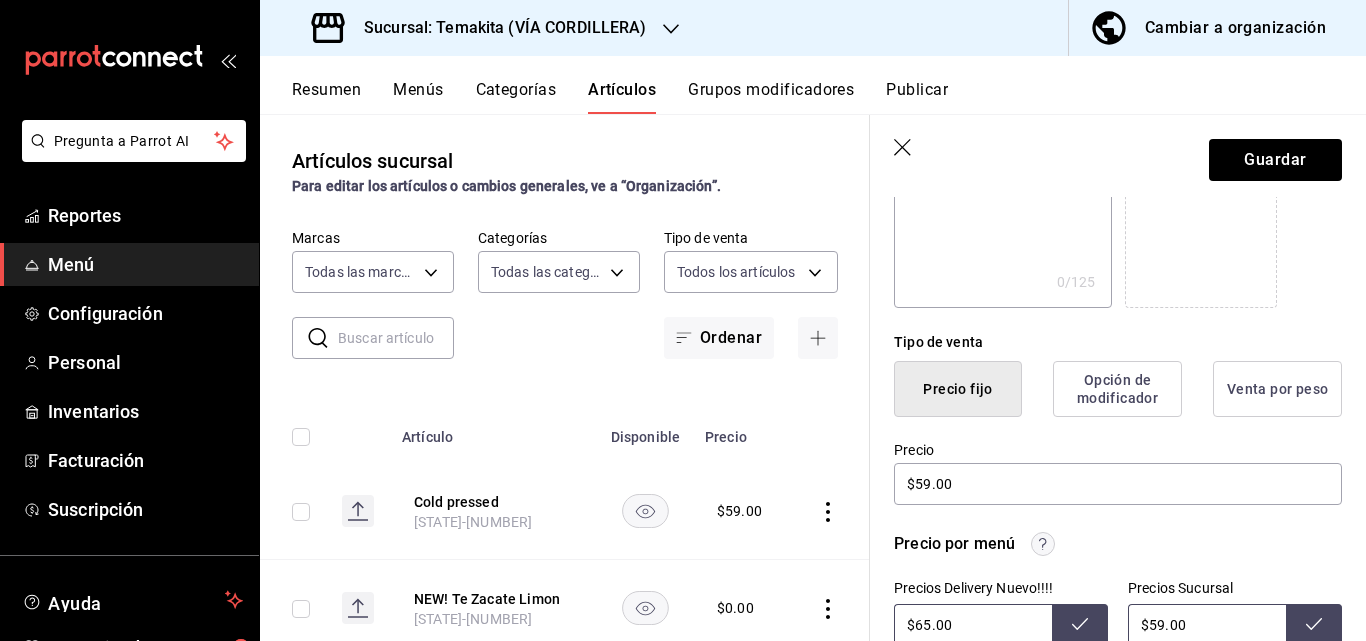 scroll, scrollTop: 400, scrollLeft: 0, axis: vertical 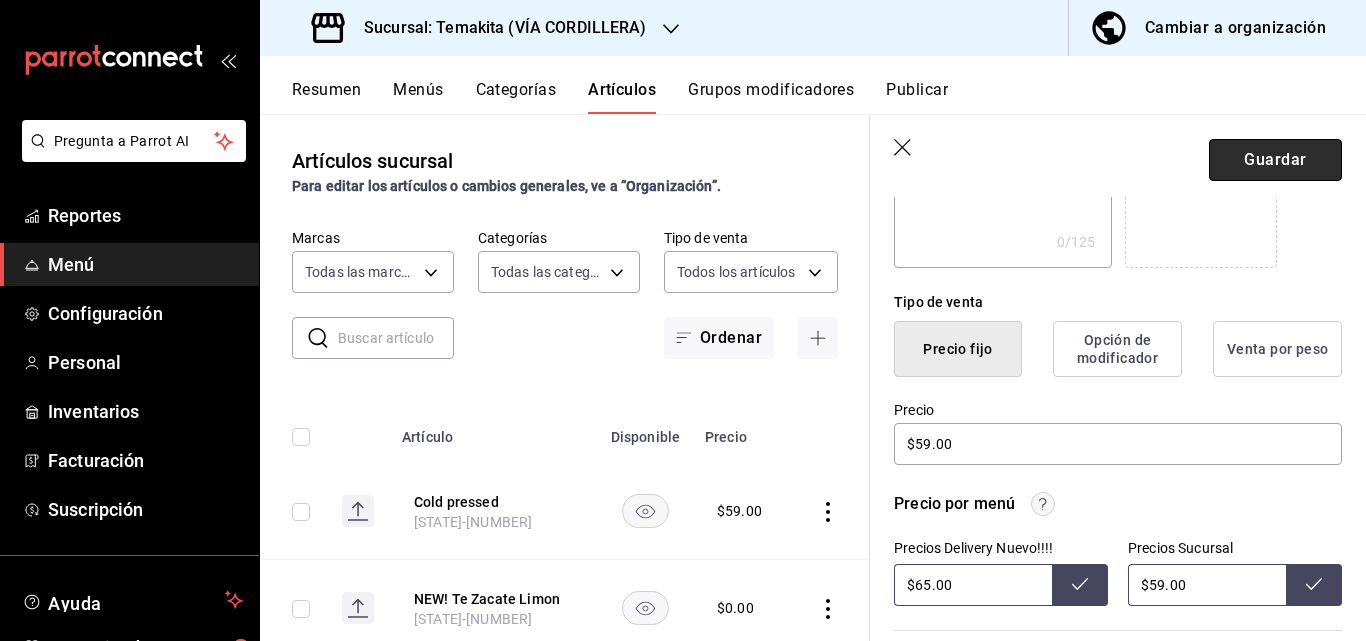 click on "Guardar" at bounding box center [1275, 160] 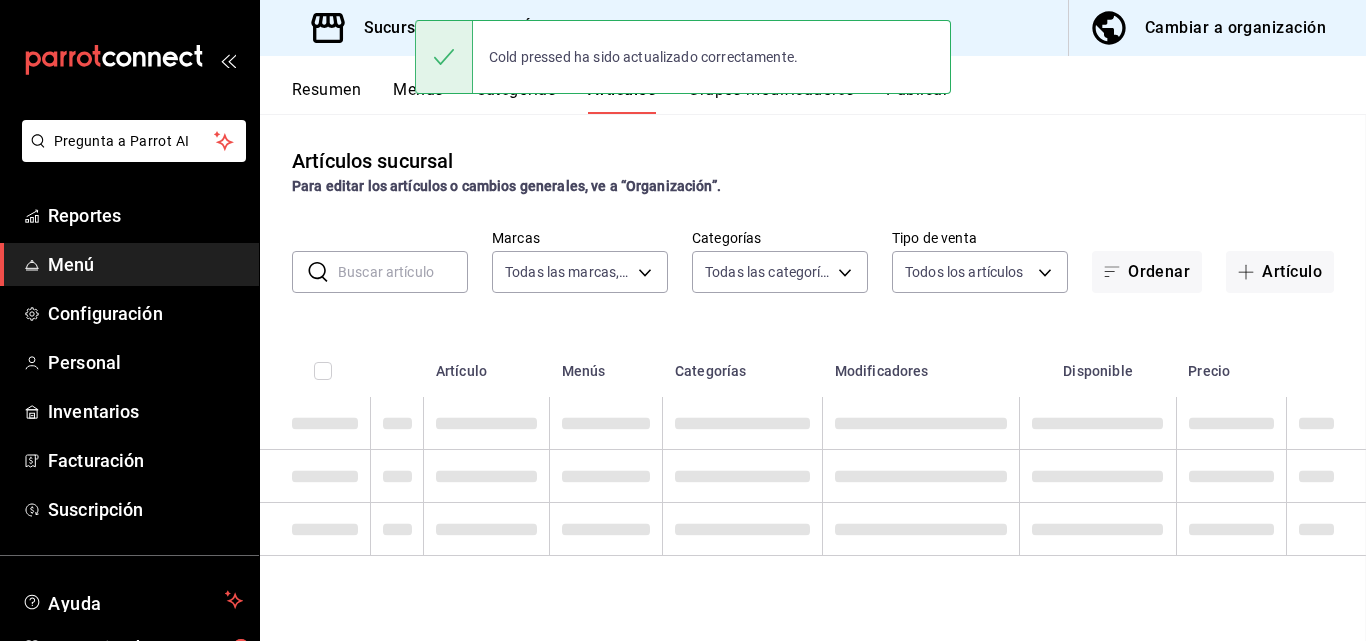 scroll, scrollTop: 0, scrollLeft: 0, axis: both 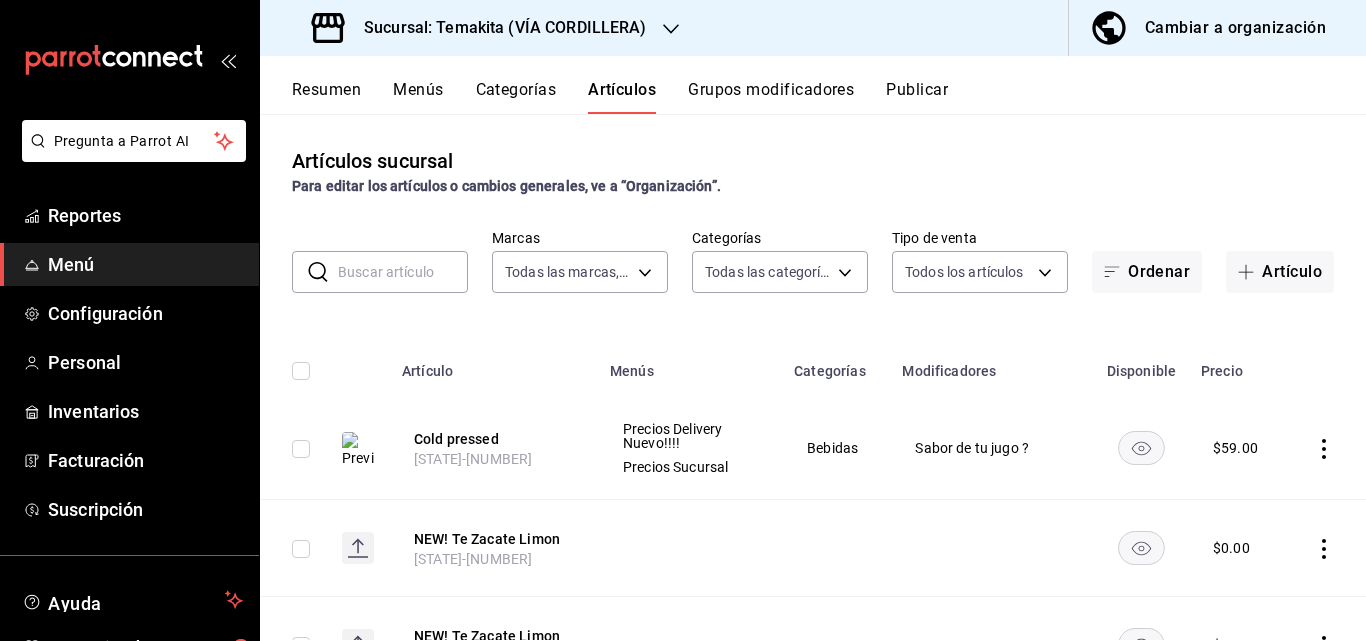 click on "Sucursal: Temakita (VÍA CORDILLERA)" at bounding box center (497, 28) 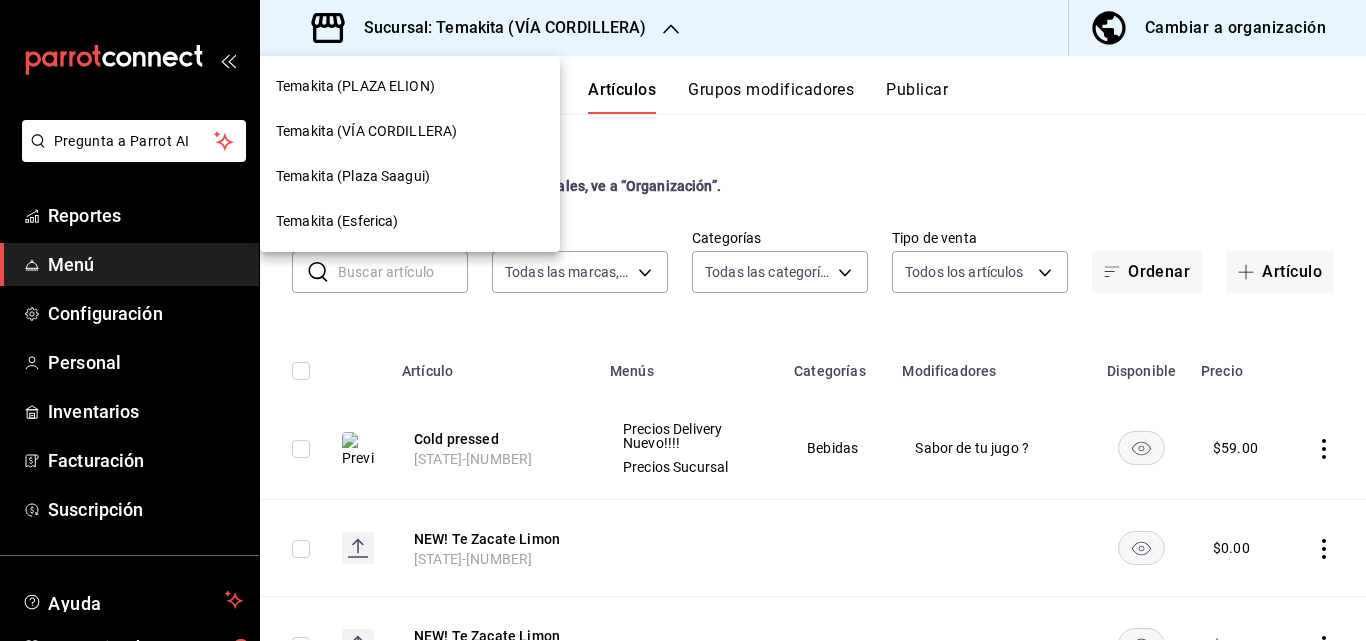 click on "Temakita (Plaza Saagui)" at bounding box center [410, 176] 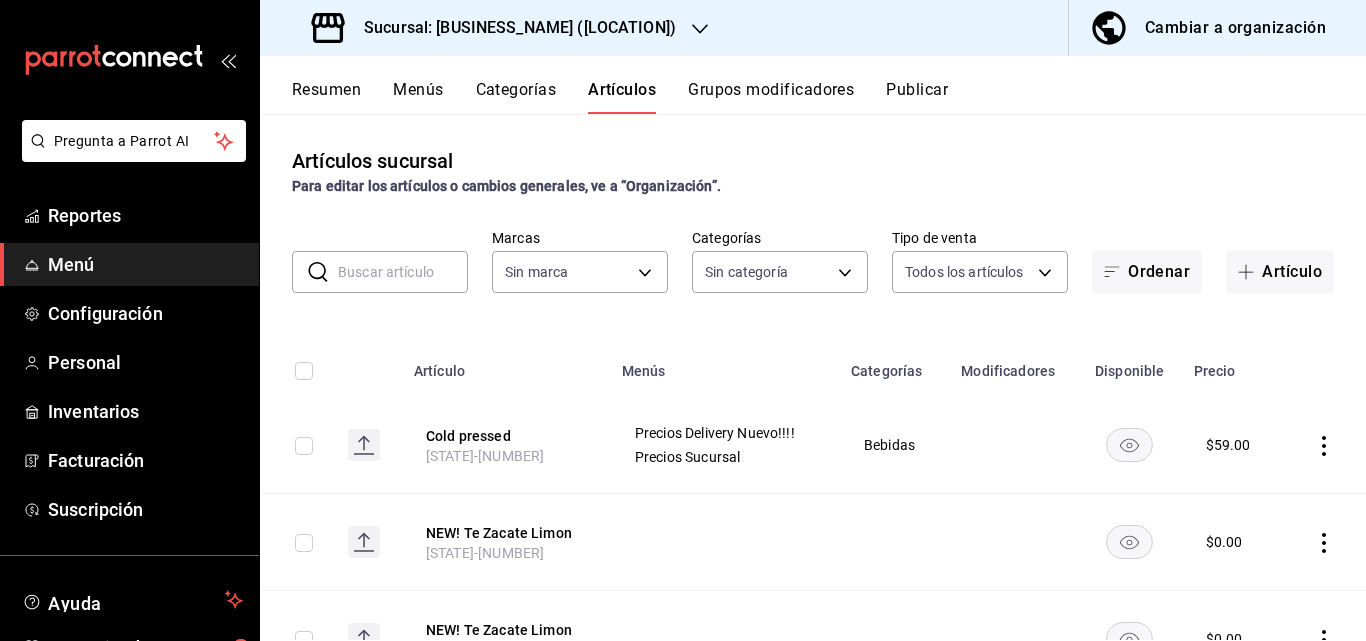 type on "[UUID],[UUID]" 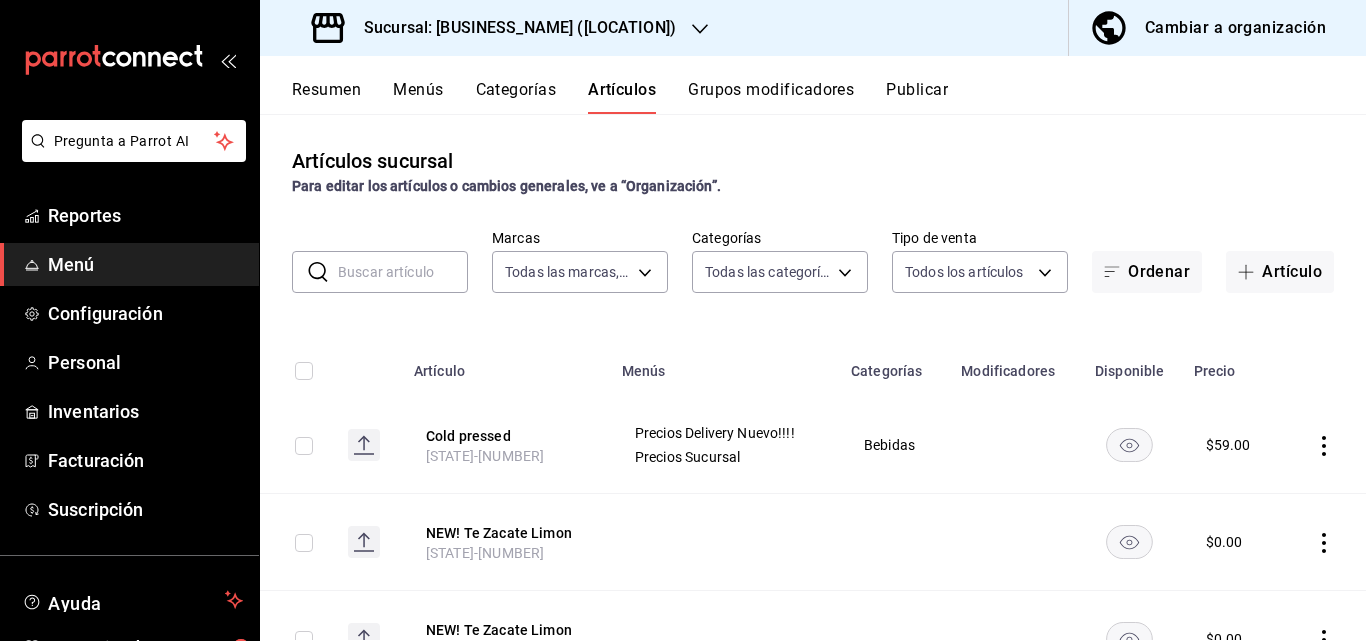 click 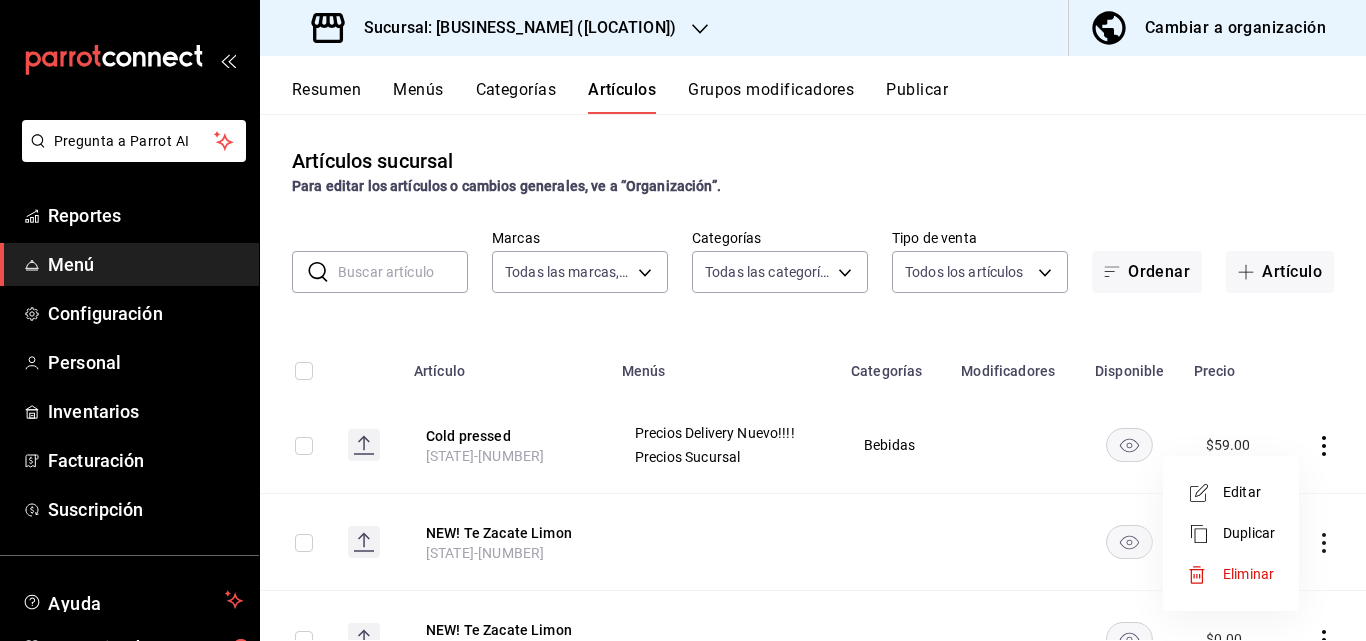 click on "Editar" at bounding box center (1249, 492) 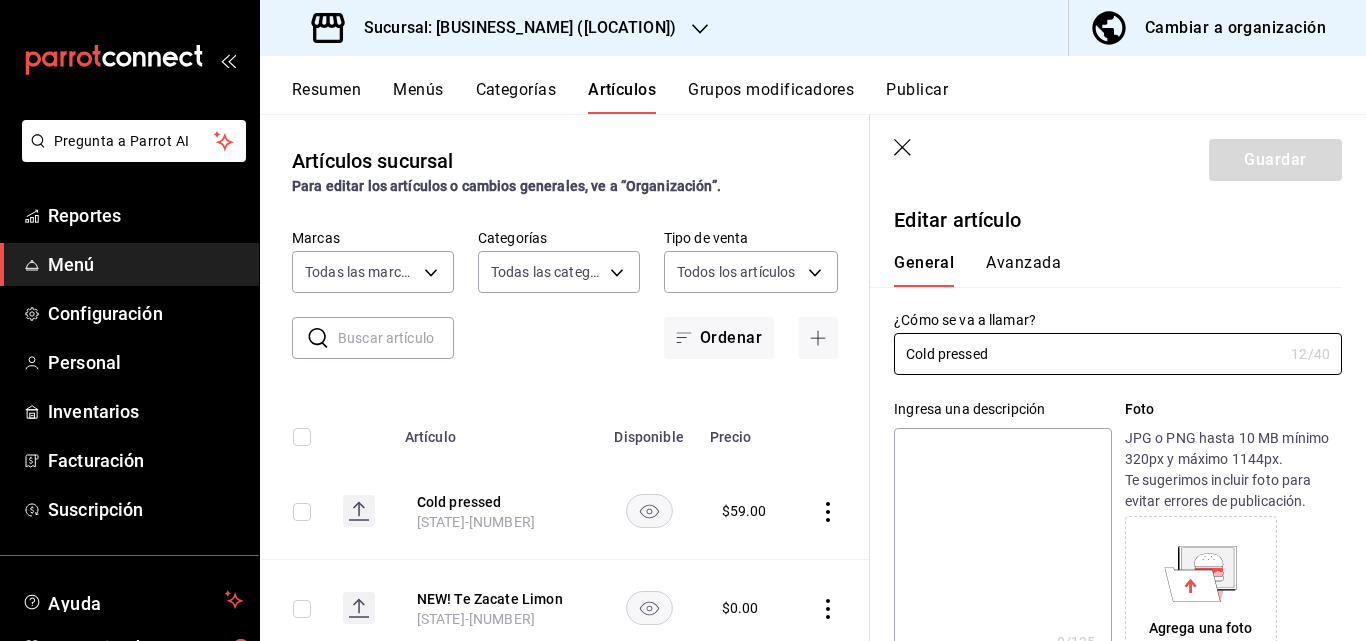 type on "$59.00" 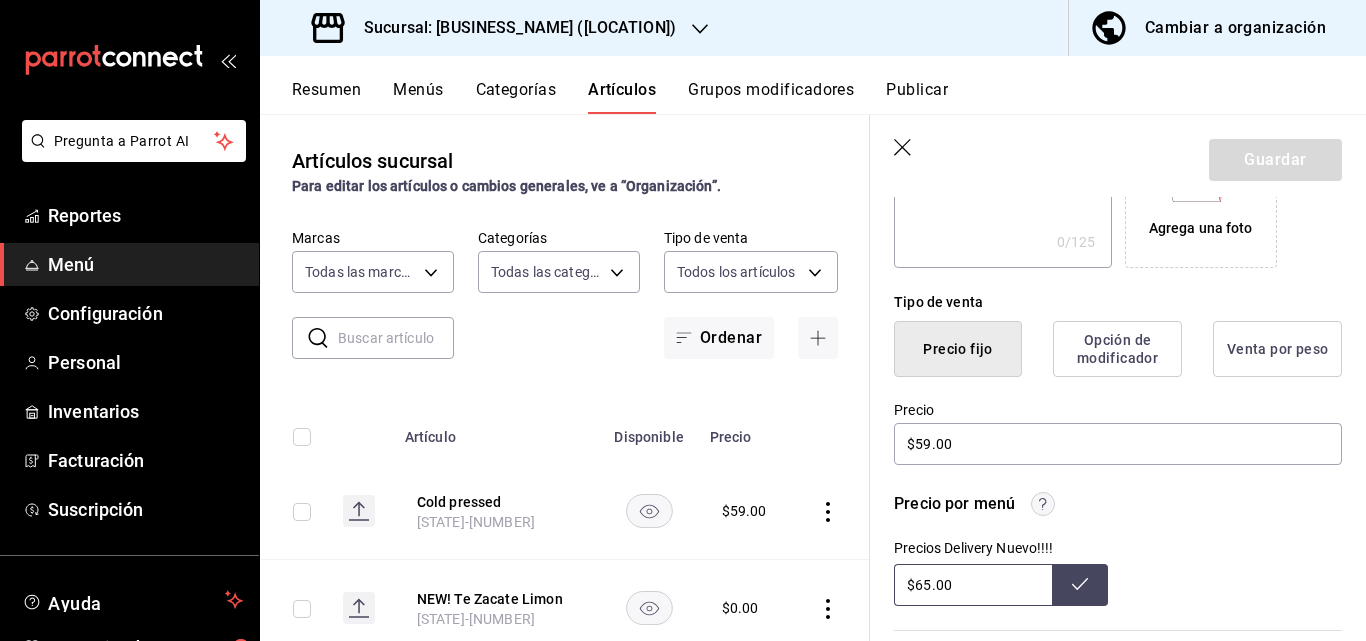 scroll, scrollTop: 360, scrollLeft: 0, axis: vertical 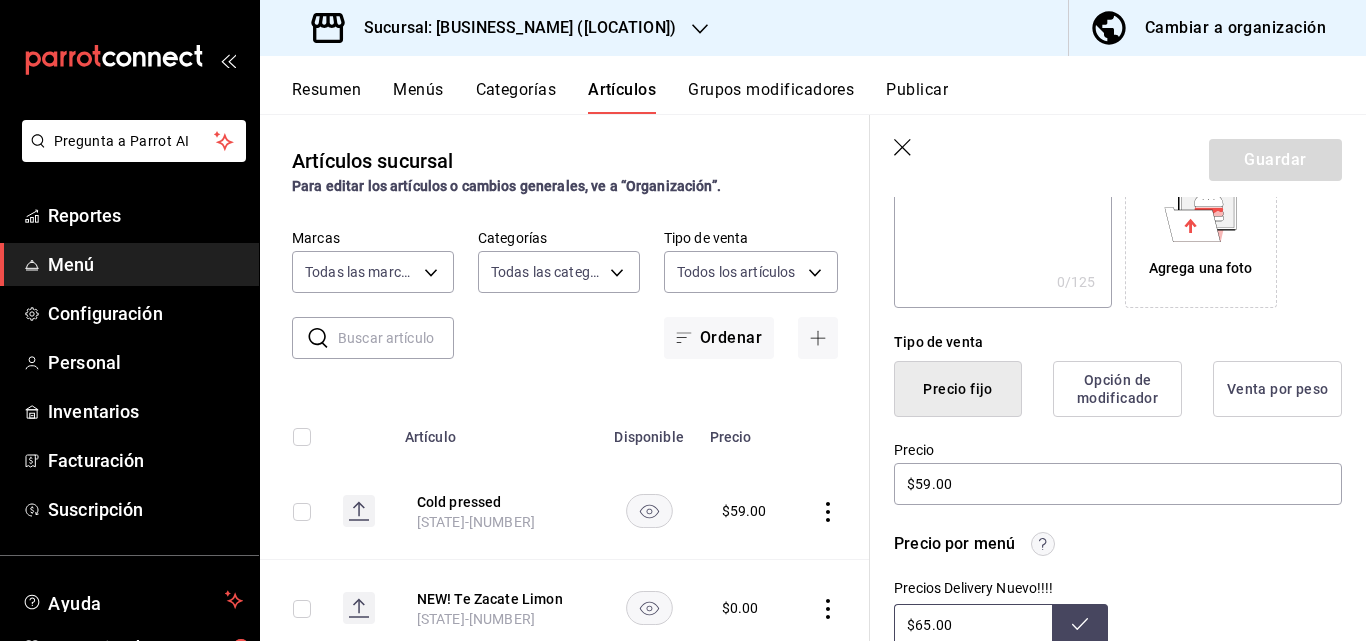 drag, startPoint x: 1206, startPoint y: 262, endPoint x: 1252, endPoint y: 273, distance: 47.296936 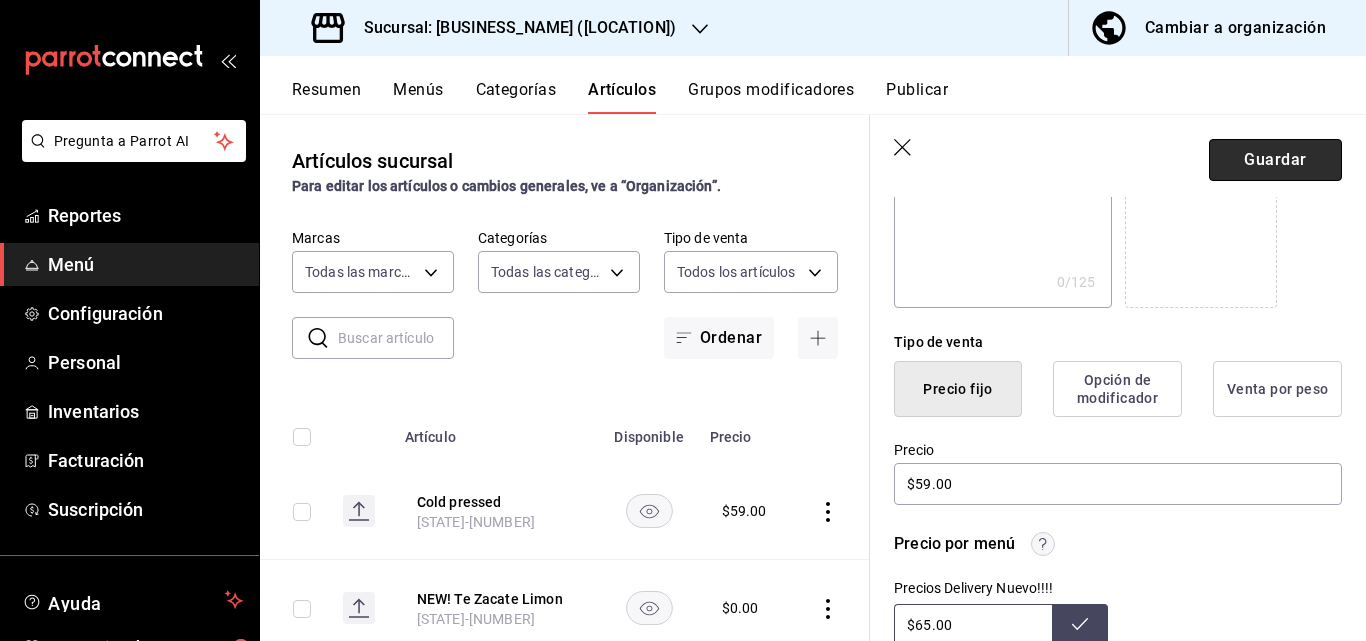 click on "Guardar" at bounding box center [1275, 160] 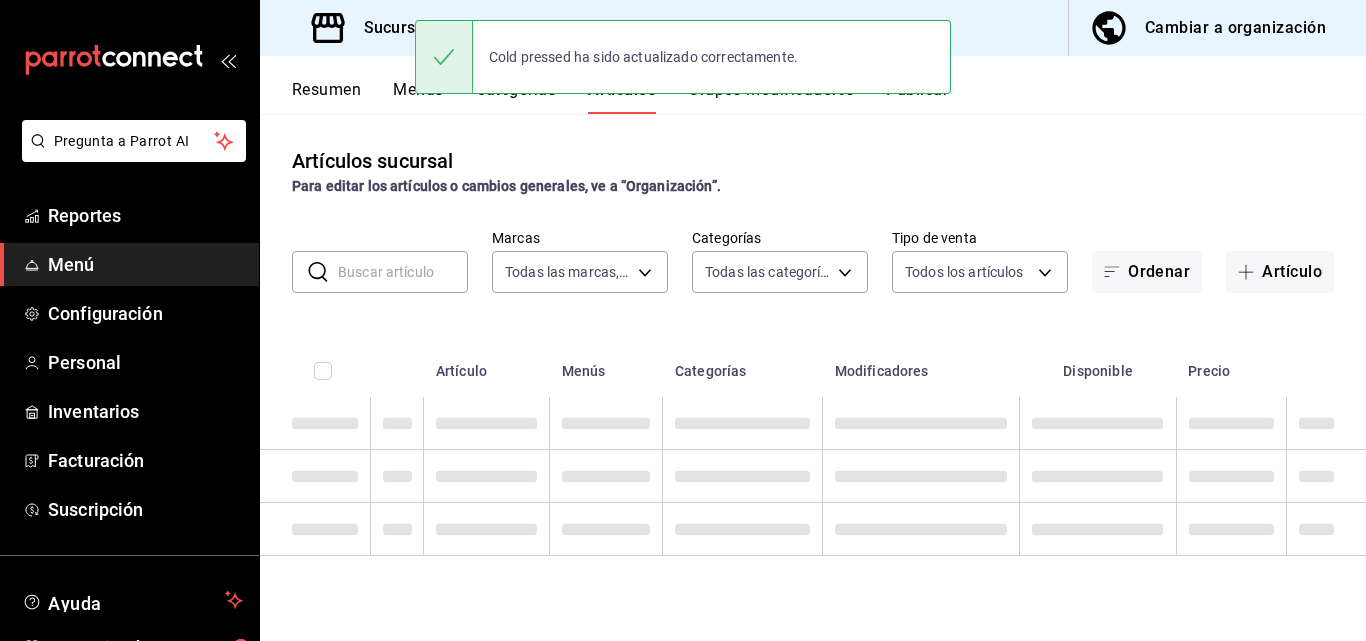 scroll, scrollTop: 0, scrollLeft: 0, axis: both 